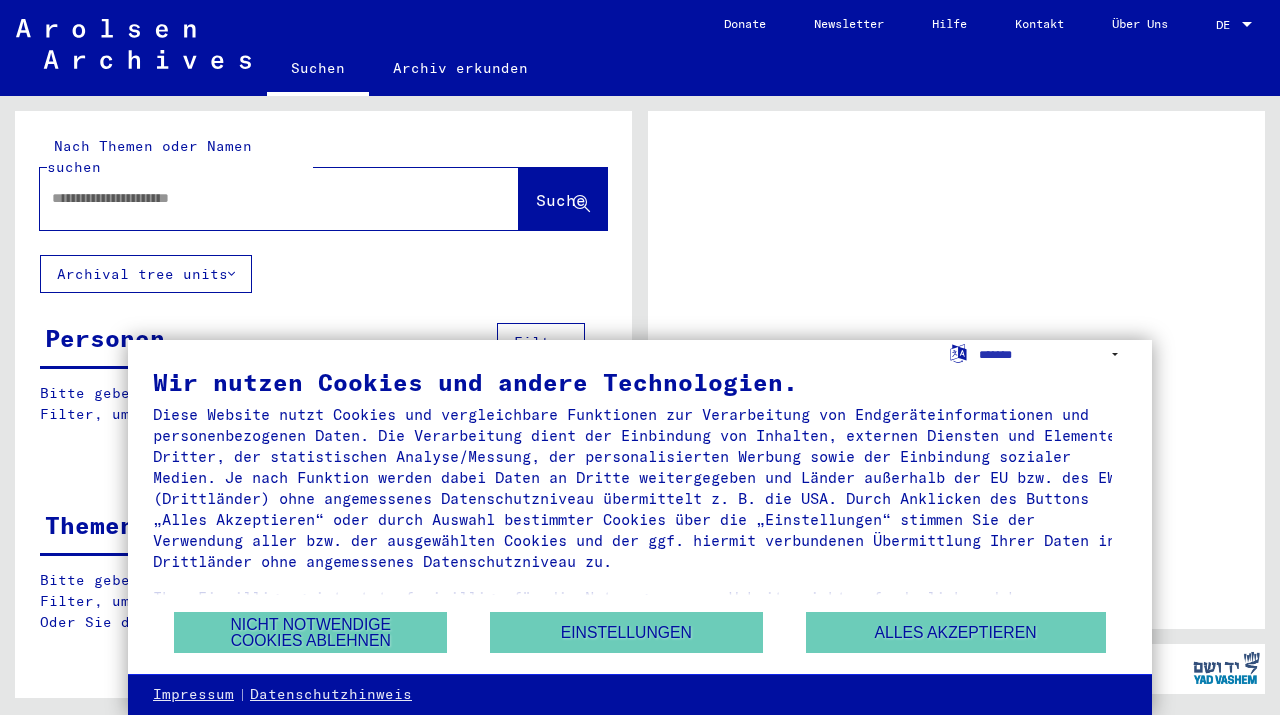 scroll, scrollTop: 0, scrollLeft: 0, axis: both 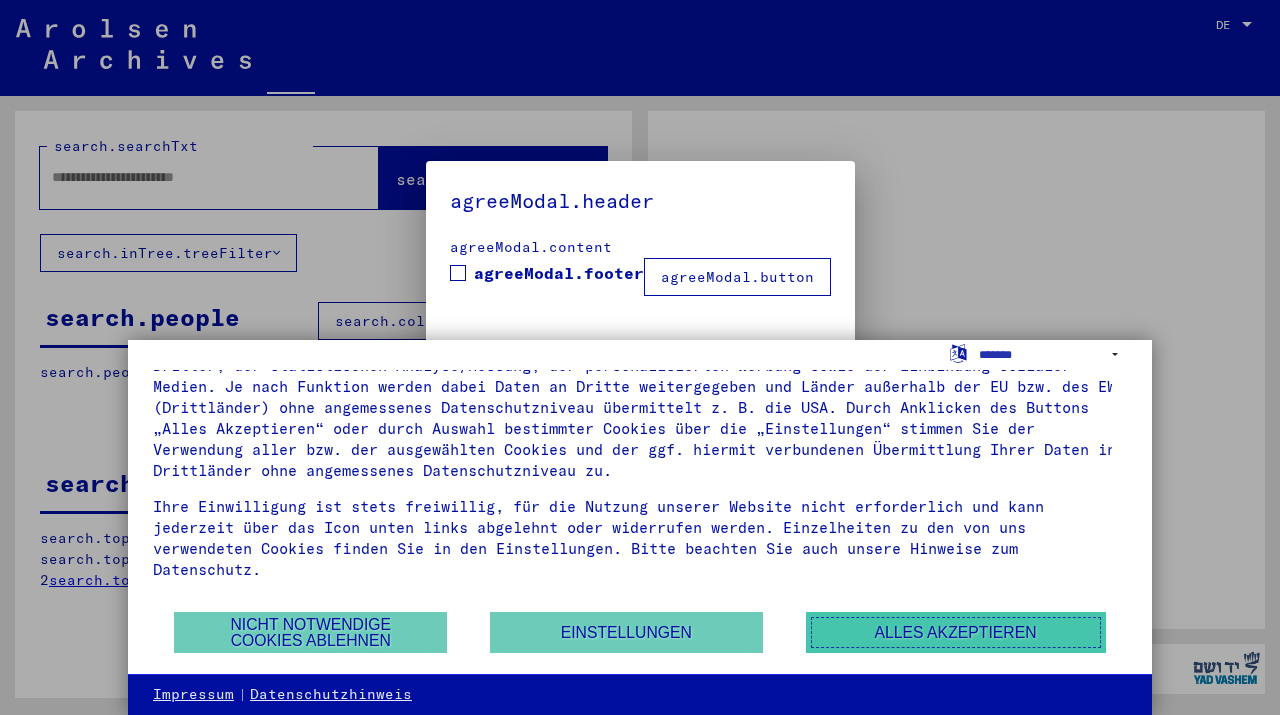 click on "Alles akzeptieren" at bounding box center [956, 632] 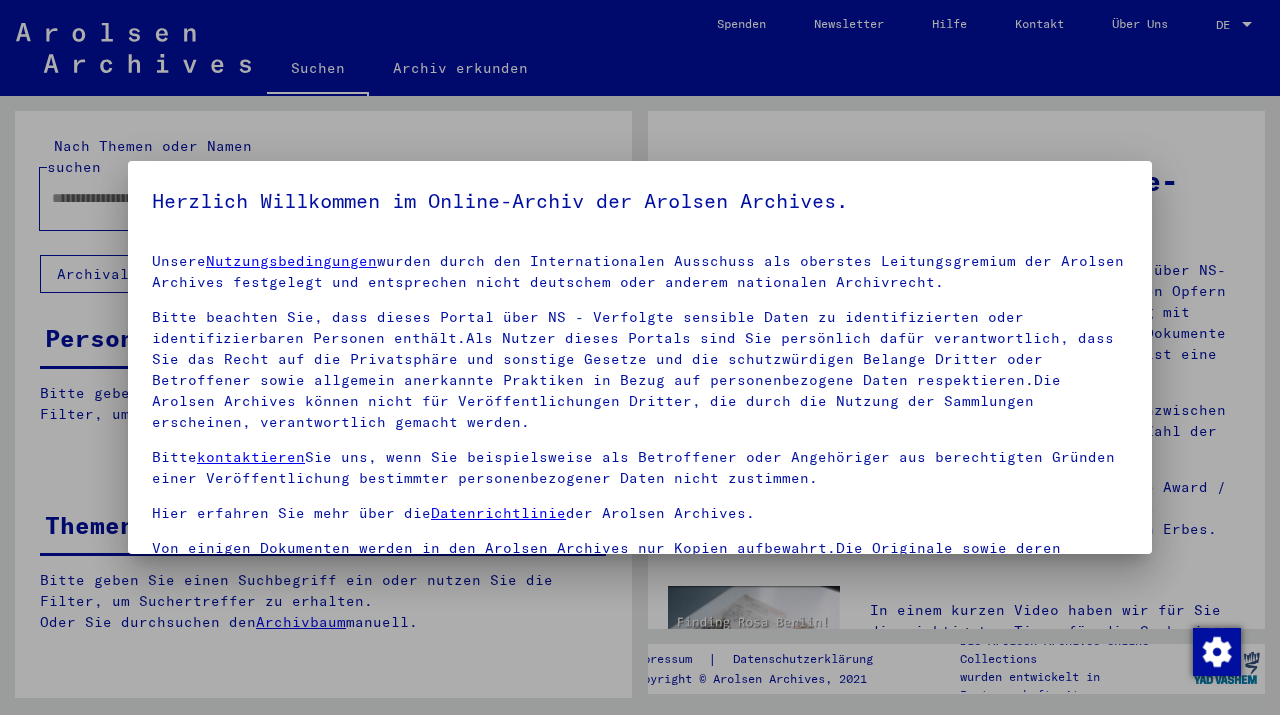 scroll, scrollTop: 81, scrollLeft: 0, axis: vertical 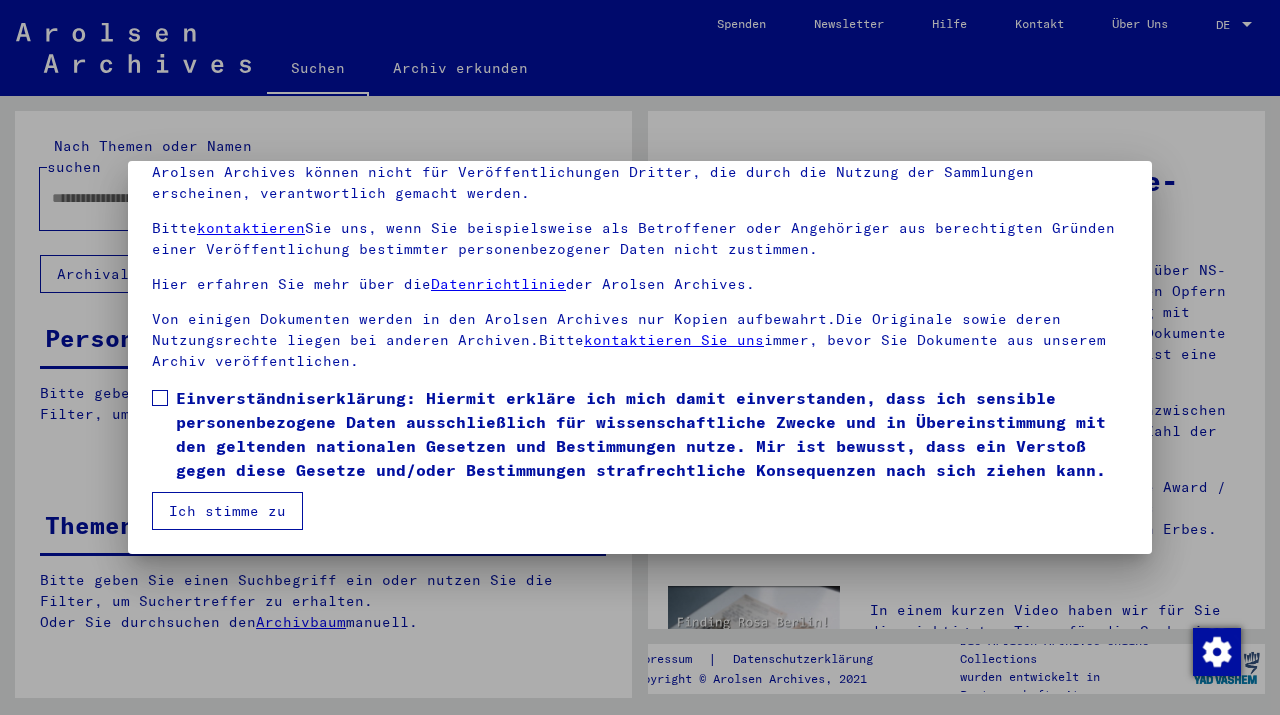 click at bounding box center (160, 398) 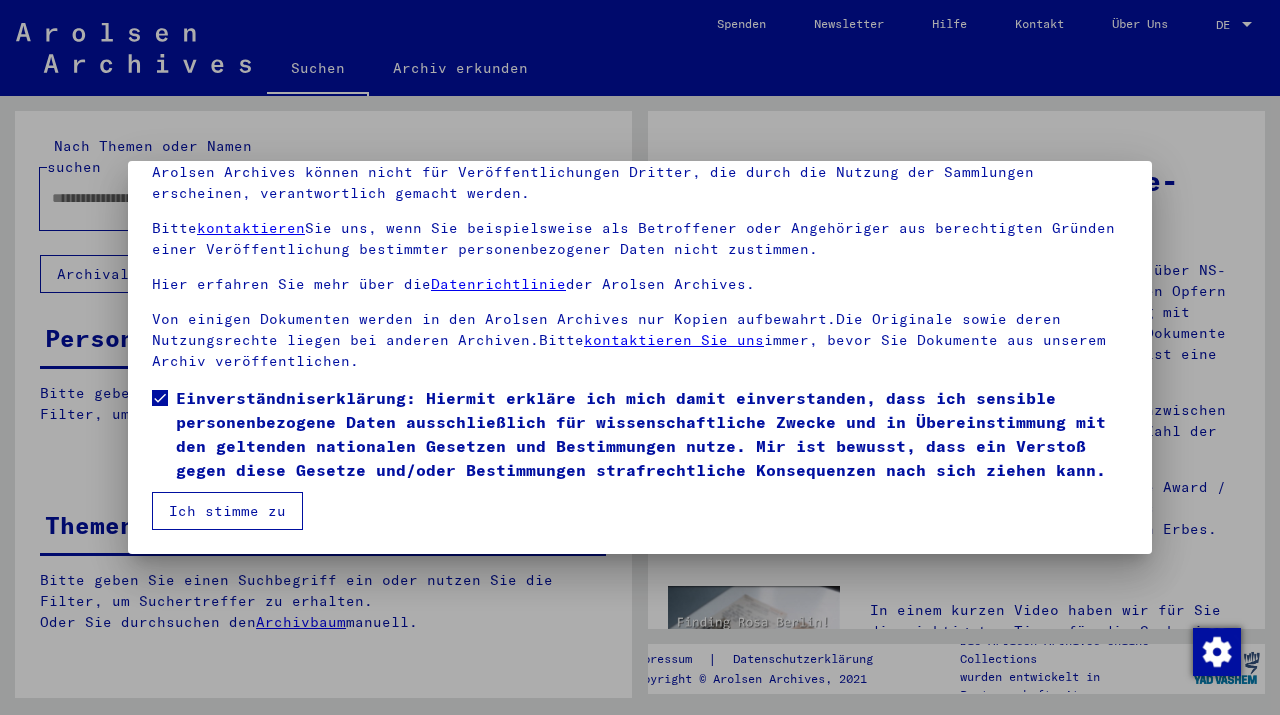 click on "Ich stimme zu" at bounding box center (227, 511) 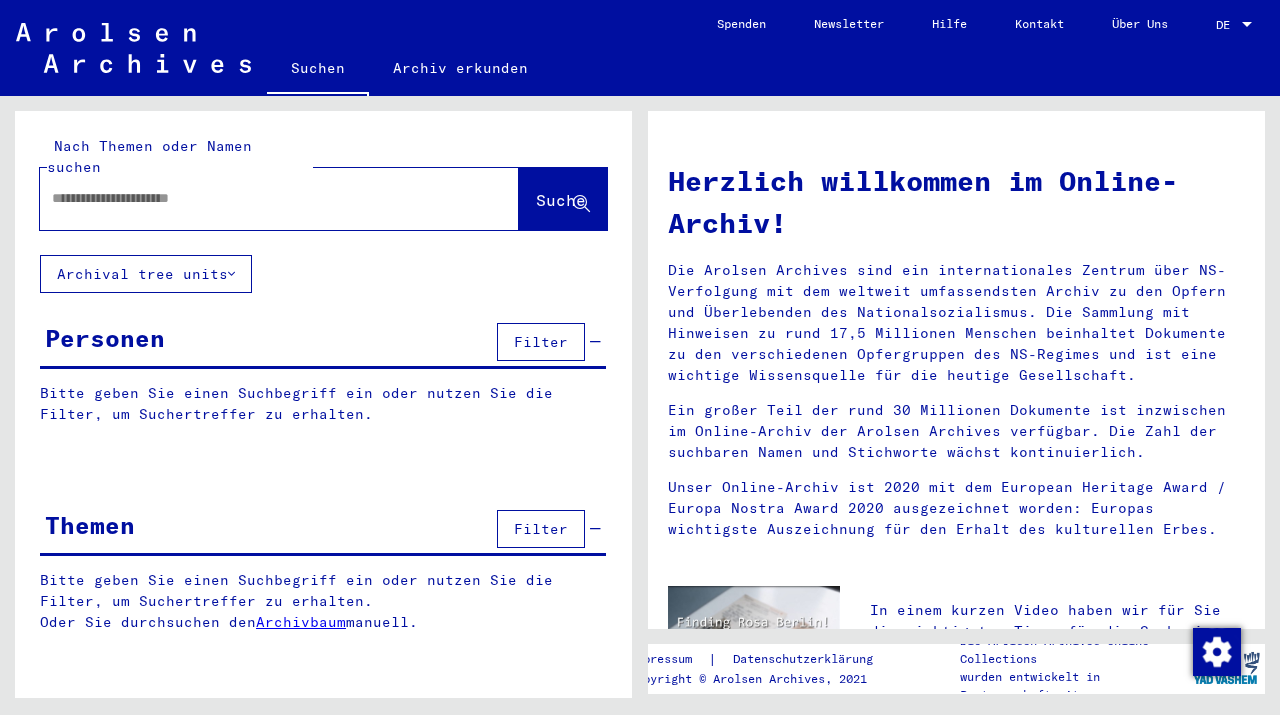 click at bounding box center (255, 198) 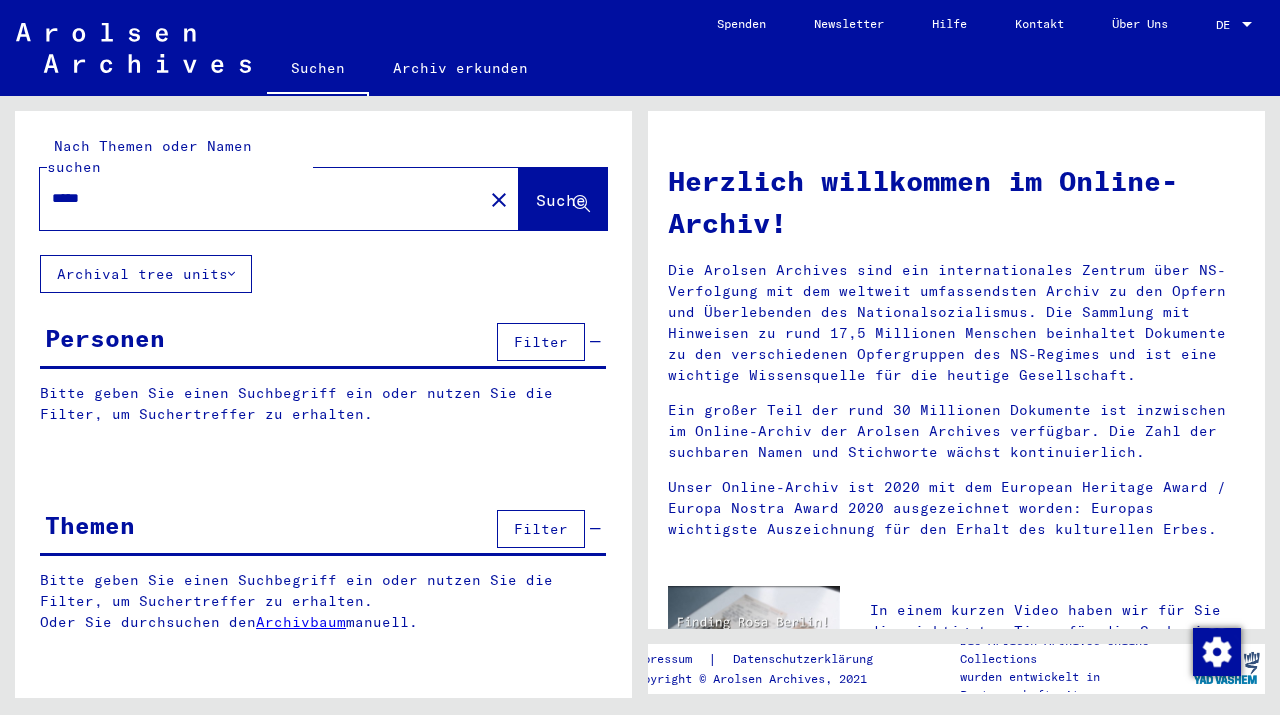 type on "*****" 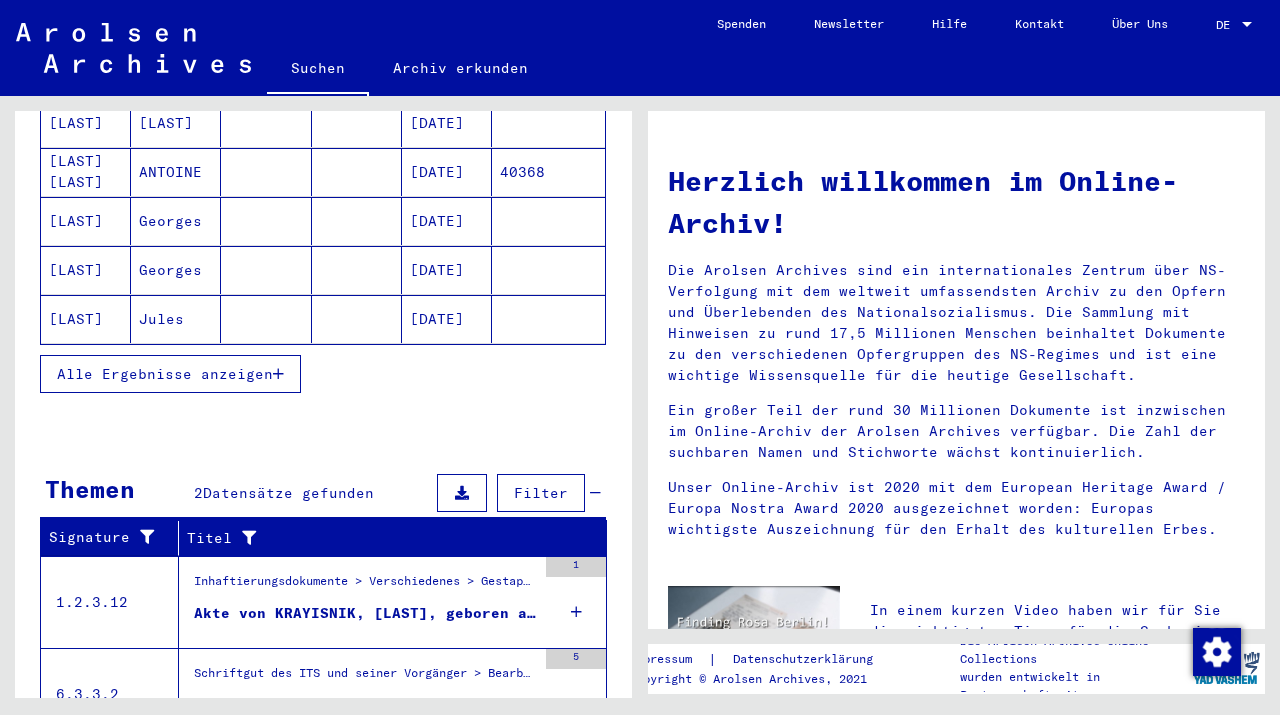 scroll, scrollTop: 342, scrollLeft: 0, axis: vertical 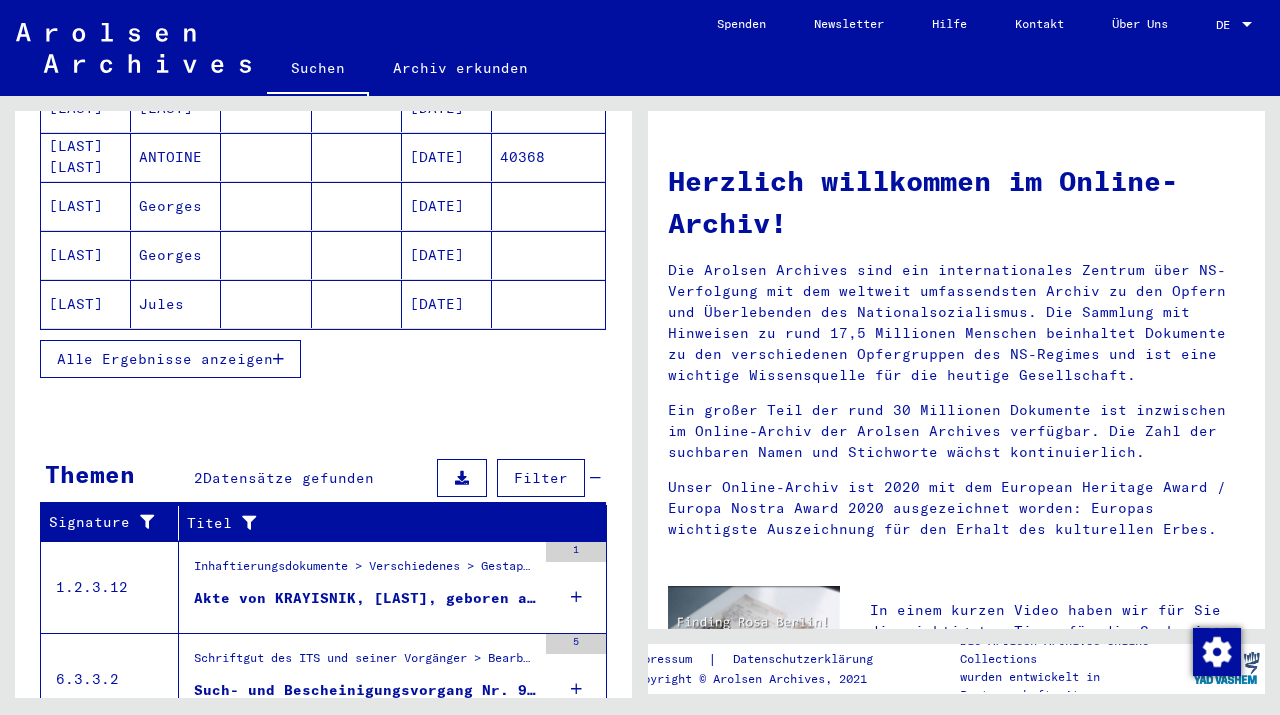 click at bounding box center [278, 359] 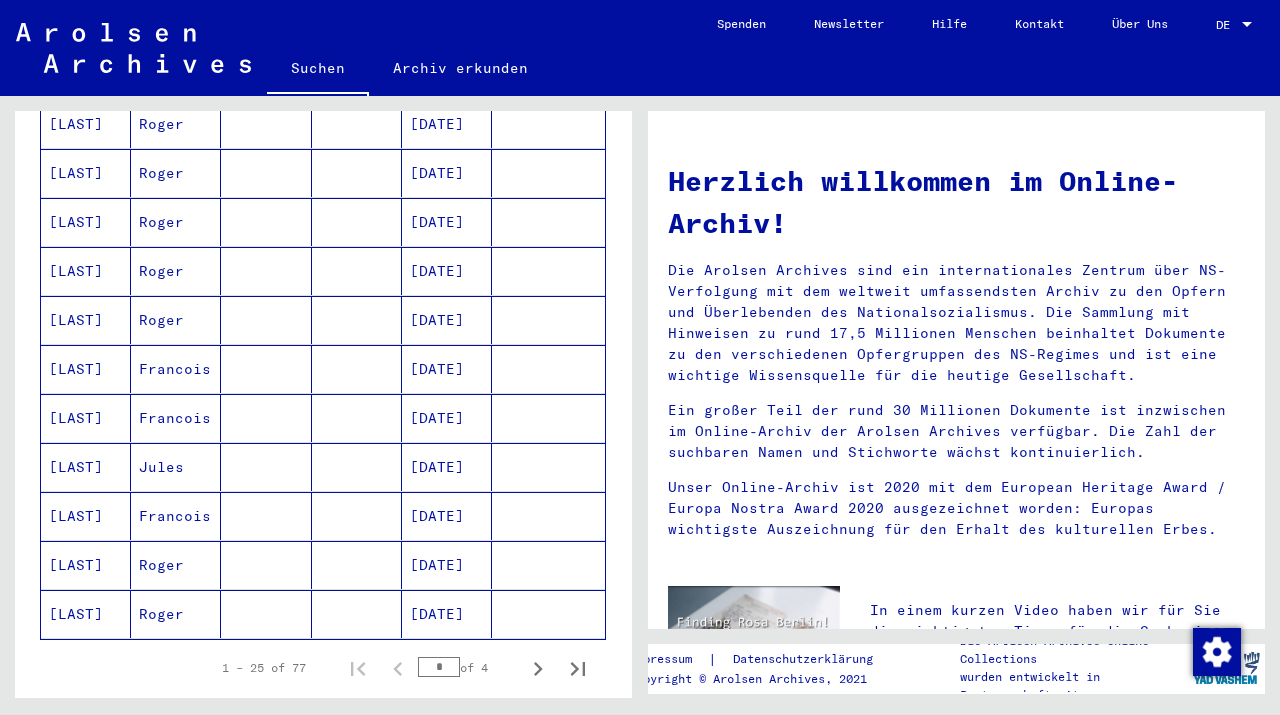scroll, scrollTop: 1026, scrollLeft: 0, axis: vertical 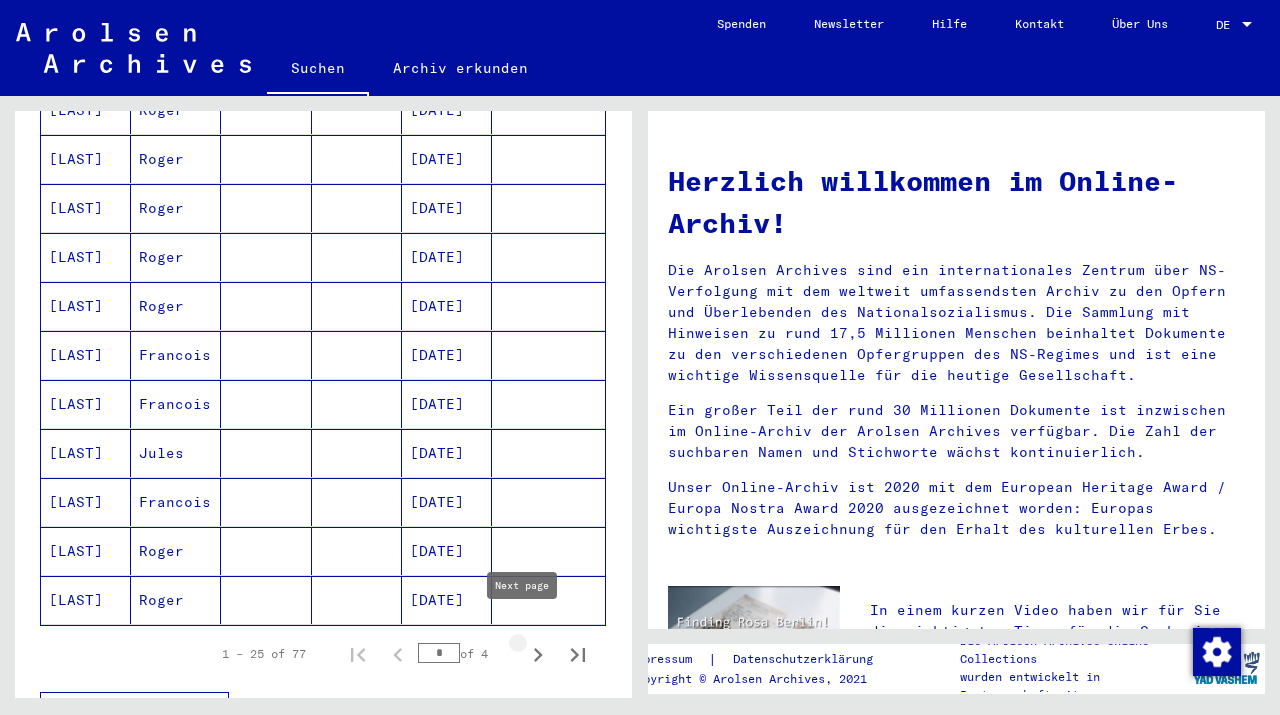 click 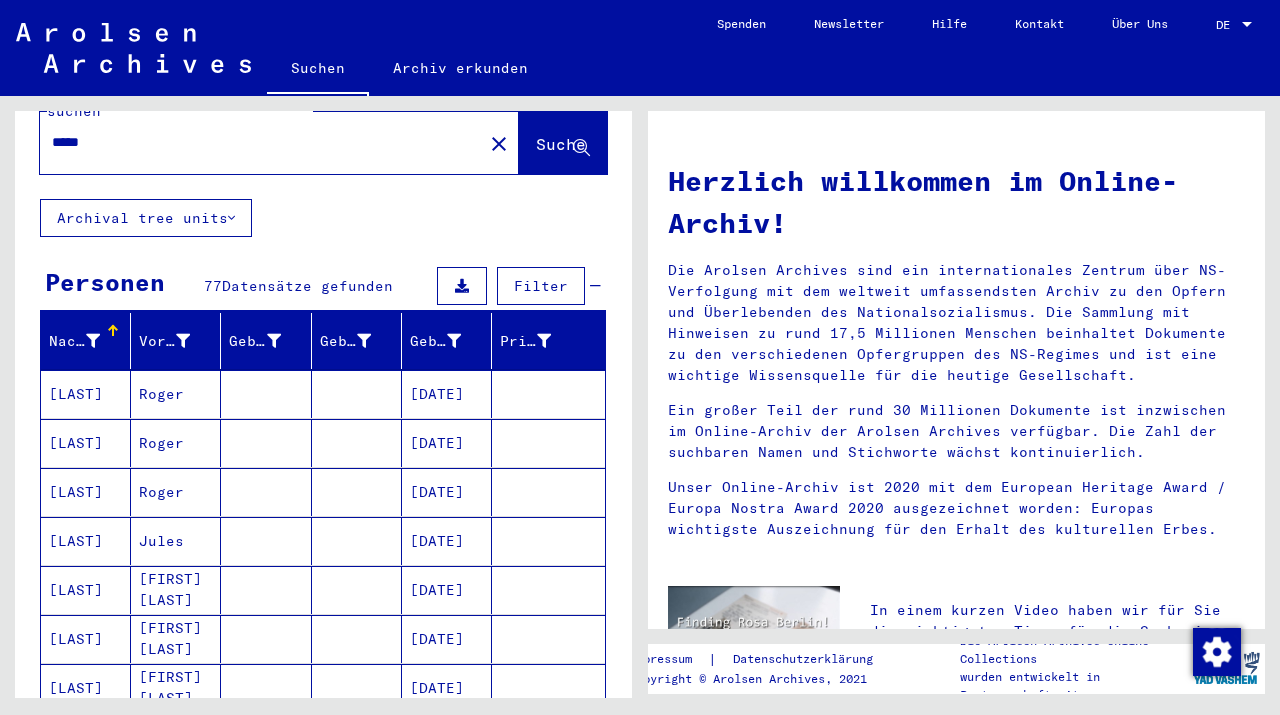 scroll, scrollTop: 18, scrollLeft: 0, axis: vertical 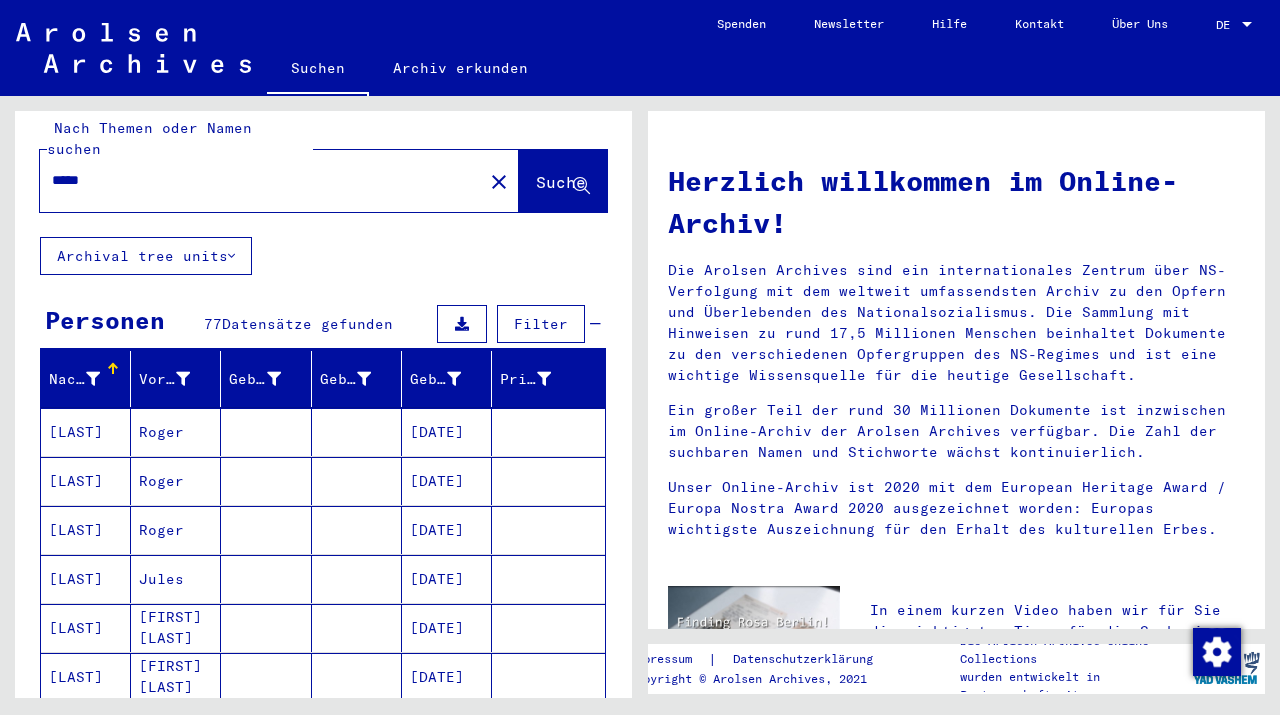 click on "*****" at bounding box center (255, 180) 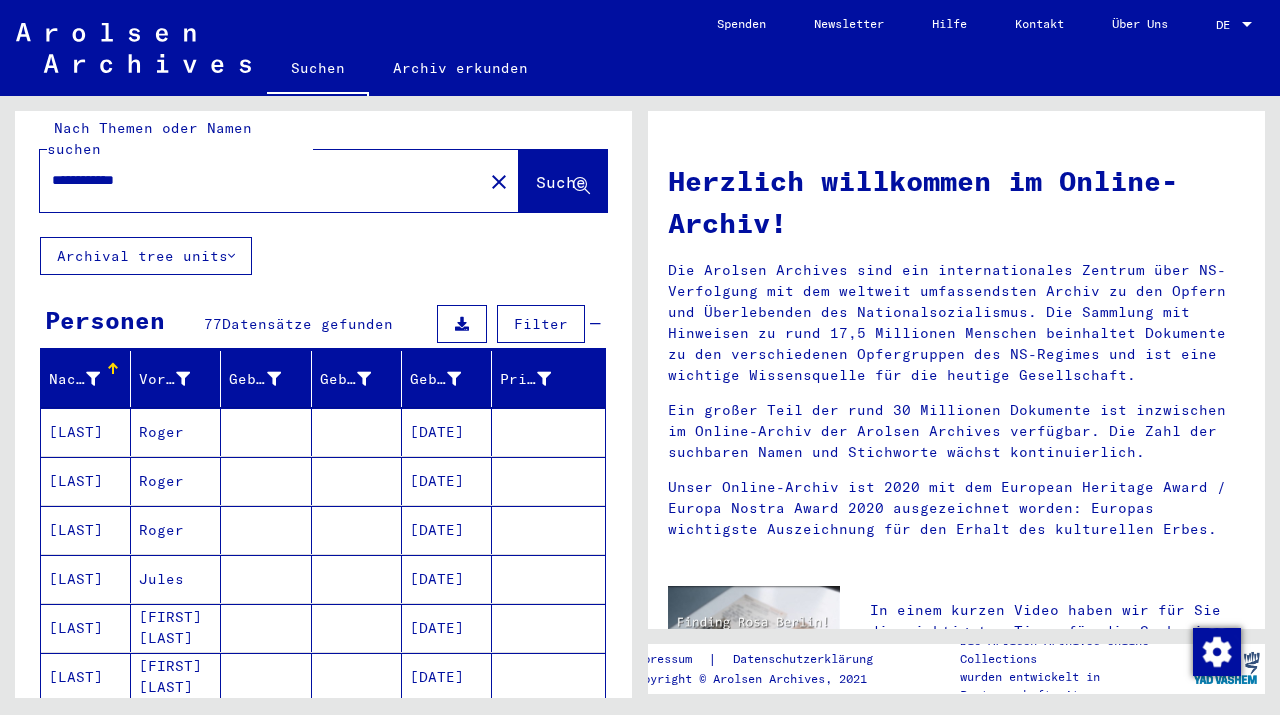 type on "**********" 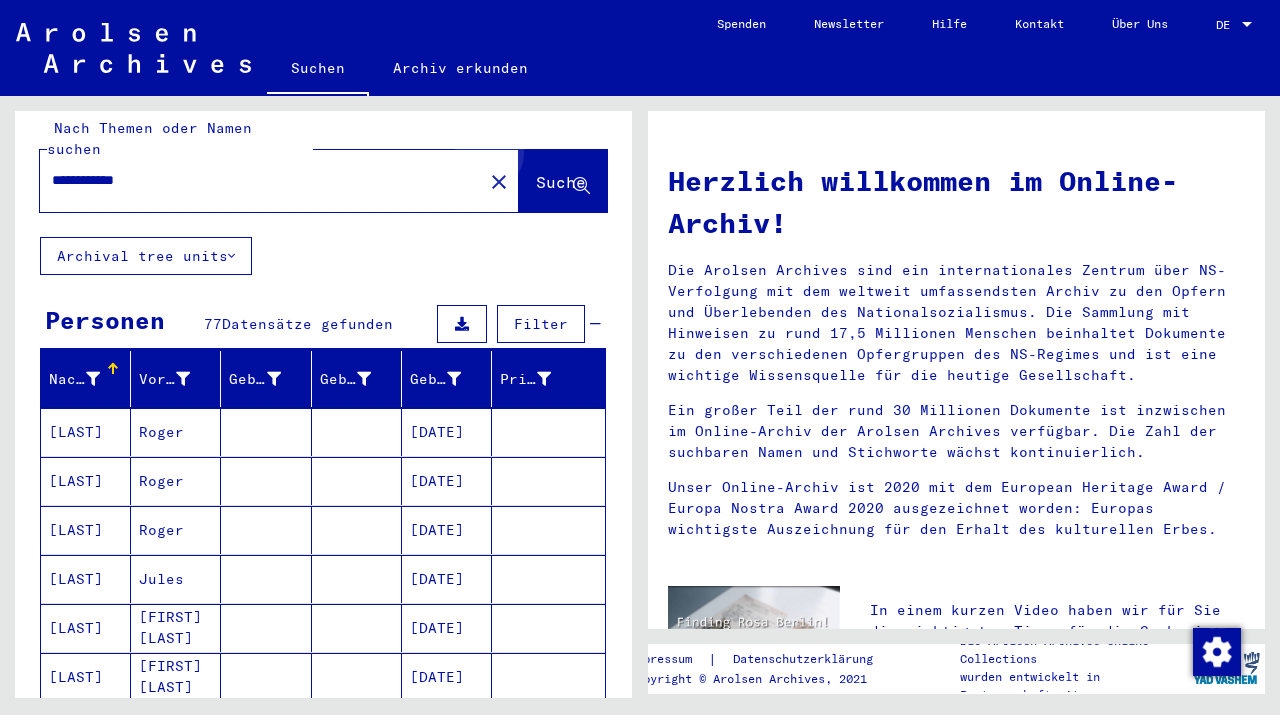 click on "Suche" 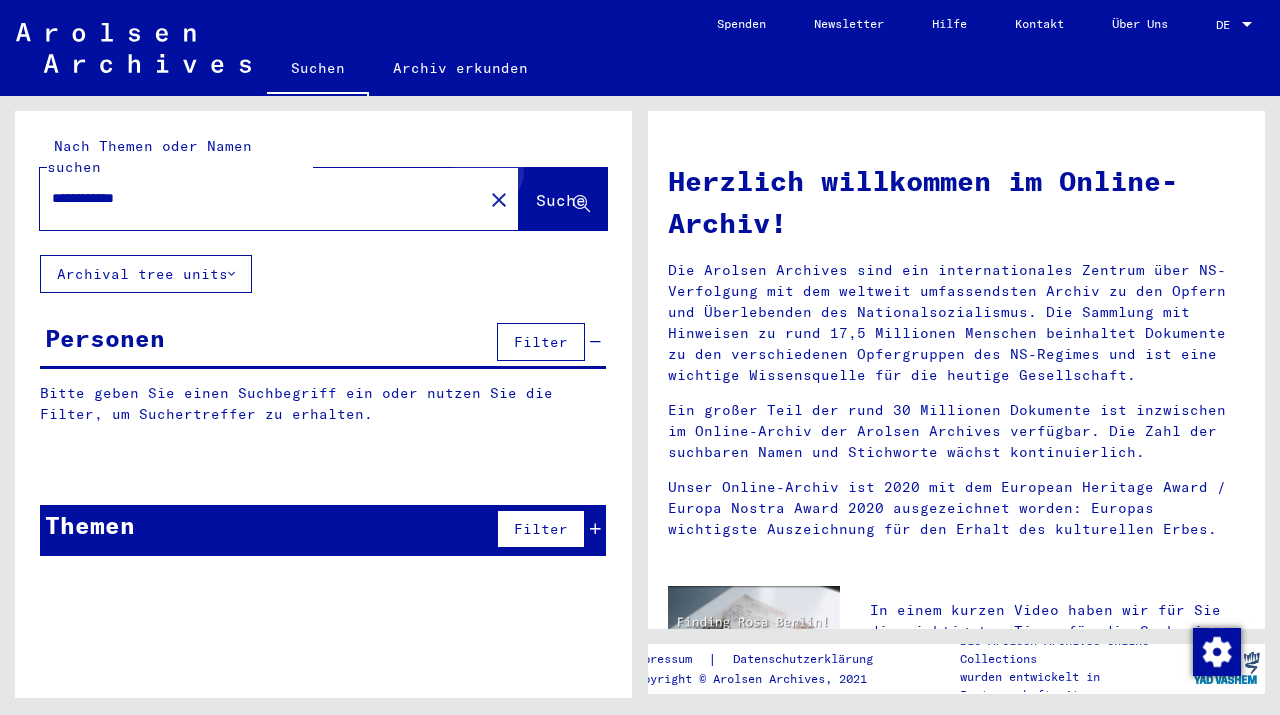 scroll, scrollTop: 0, scrollLeft: 0, axis: both 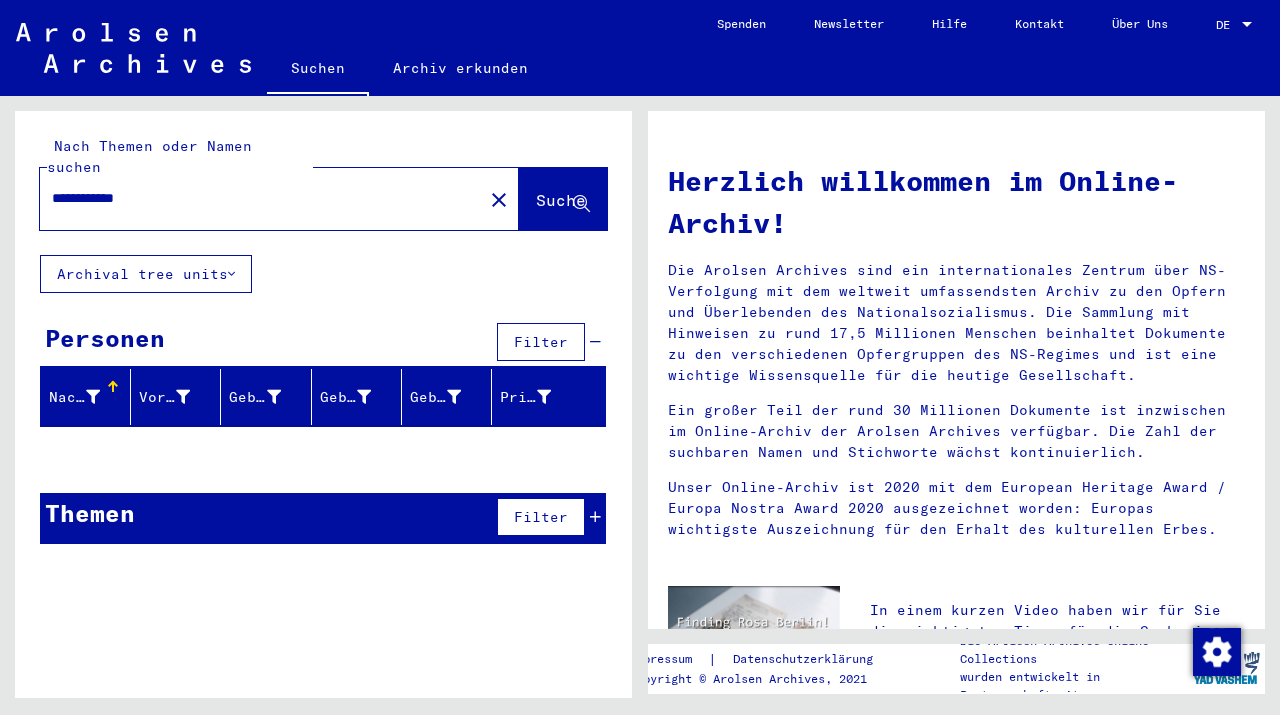 click on "close" 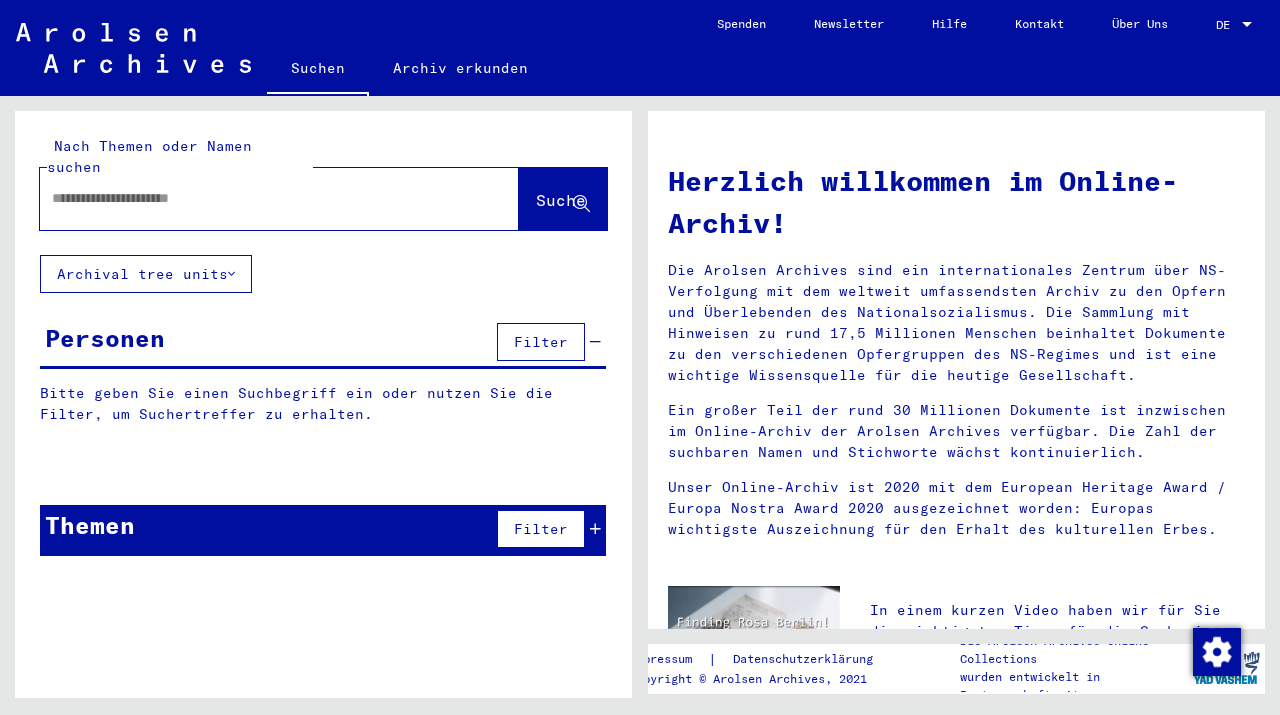 click at bounding box center [255, 198] 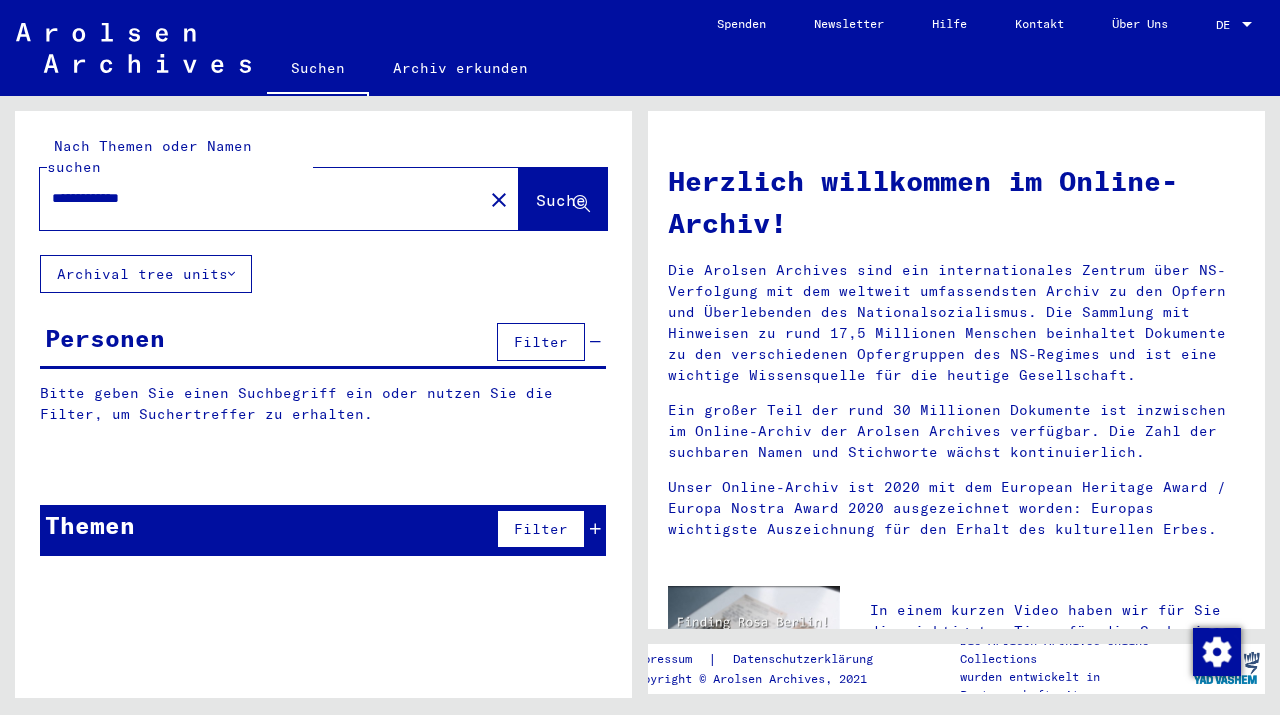 type on "**********" 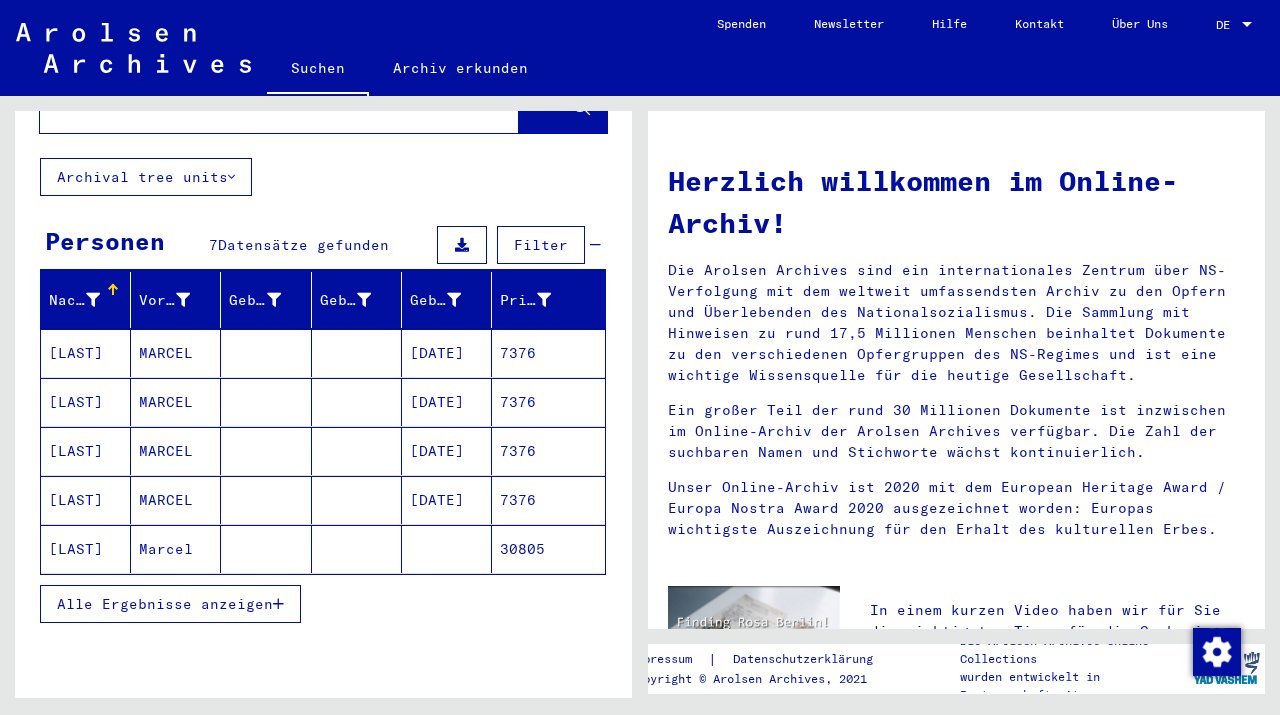 scroll, scrollTop: 108, scrollLeft: 0, axis: vertical 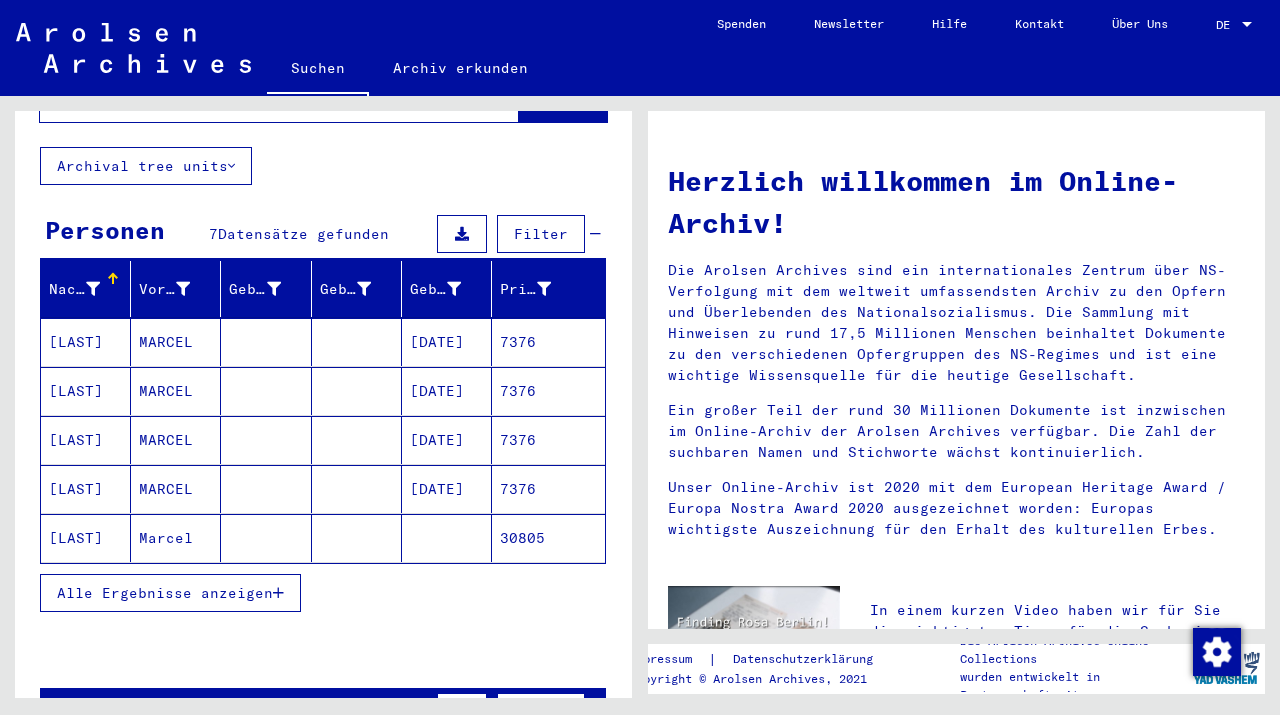 click on "[LAST]" at bounding box center [86, 391] 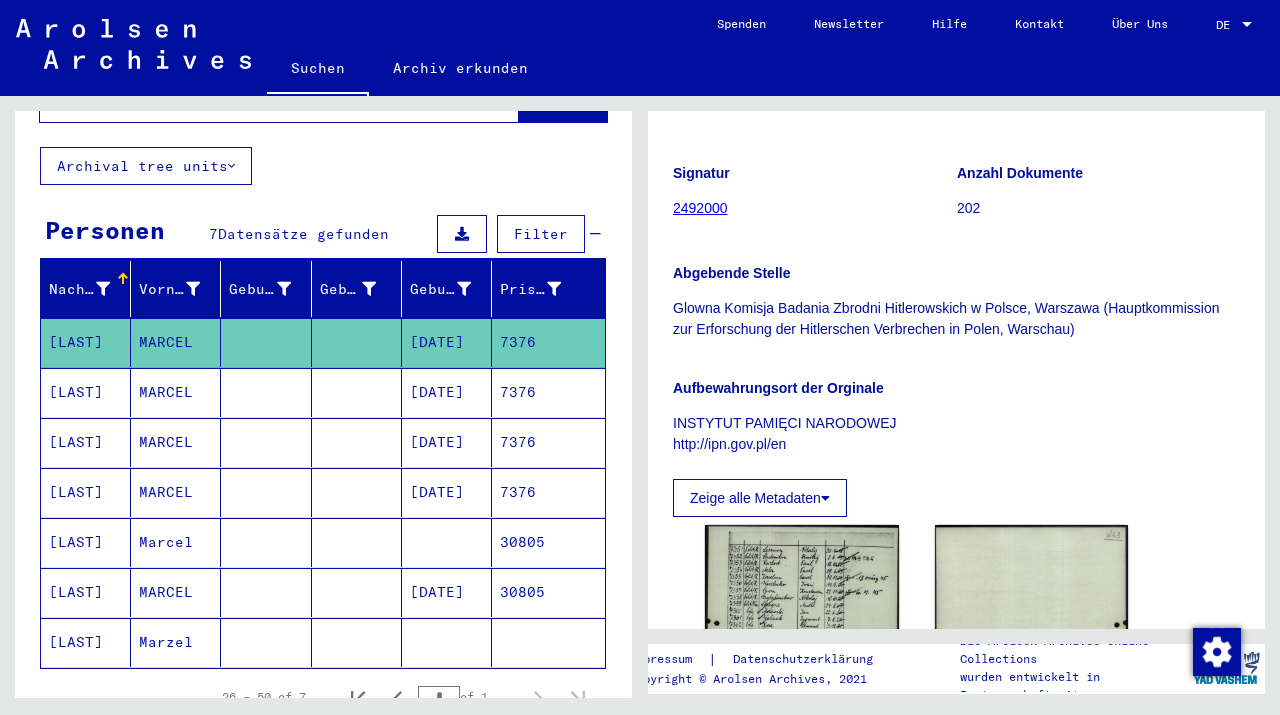 scroll, scrollTop: 144, scrollLeft: 0, axis: vertical 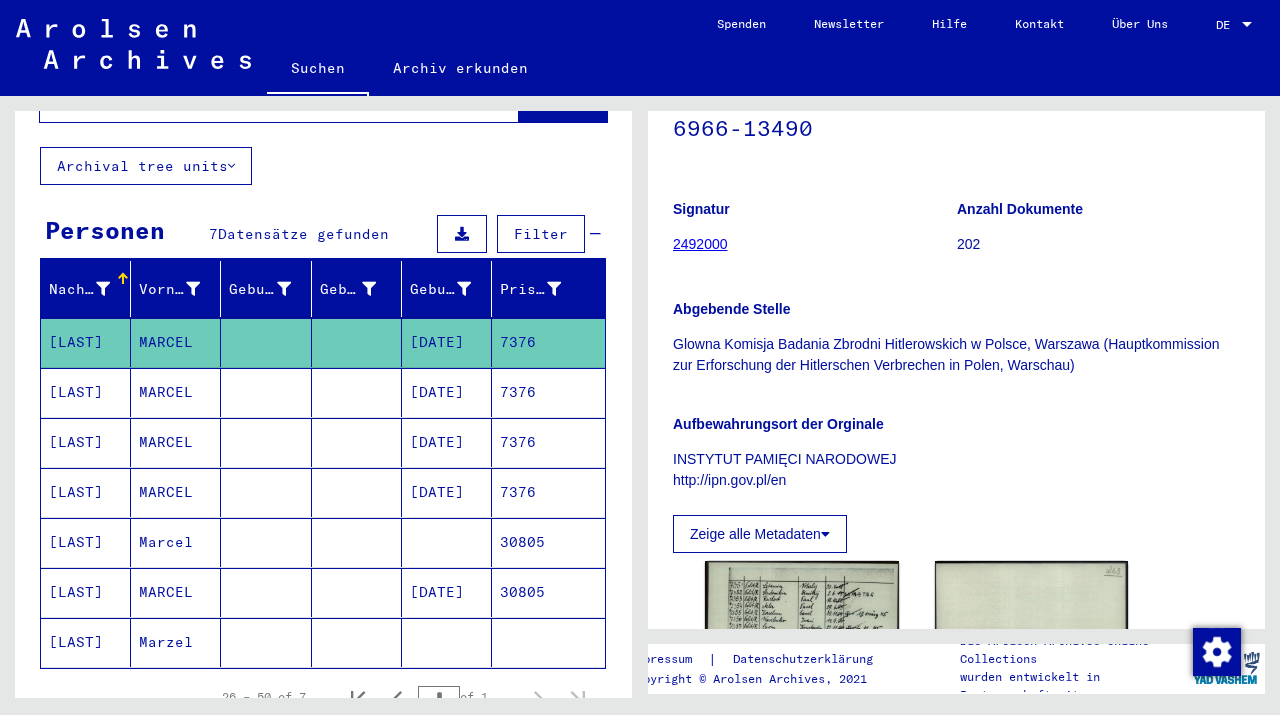 click on "[LAST]" at bounding box center (86, 442) 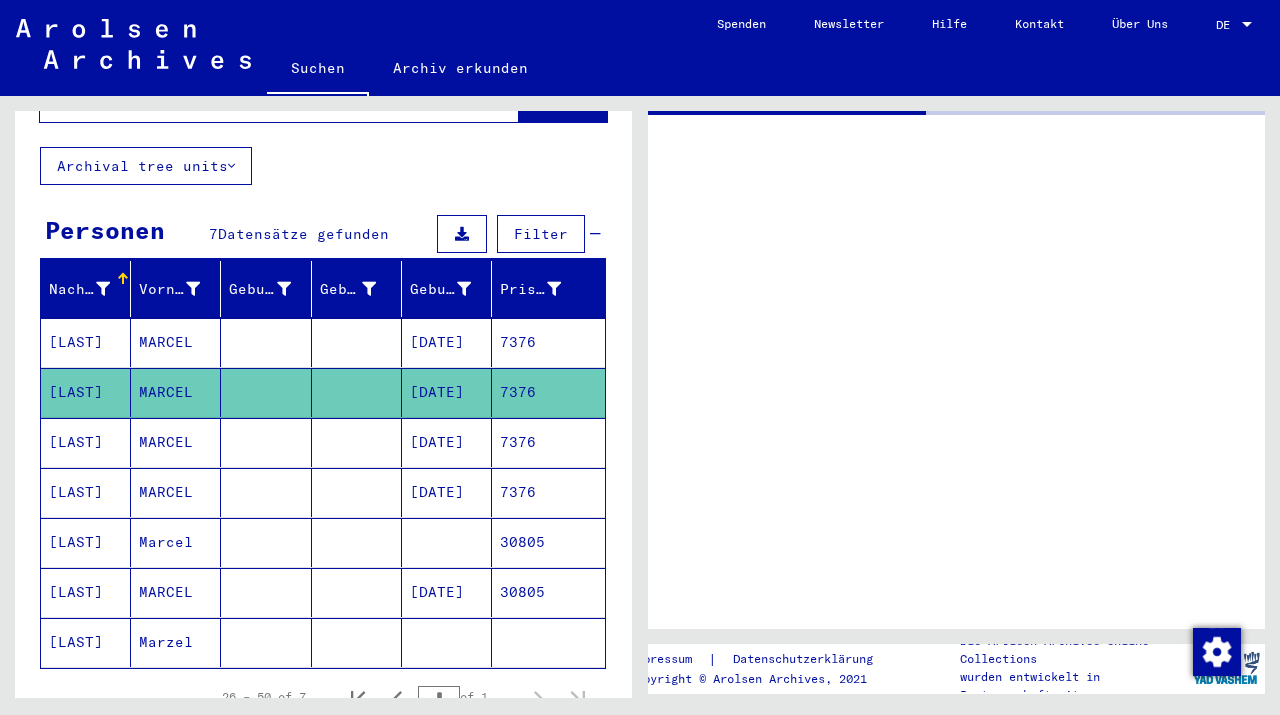 click on "[LAST]" 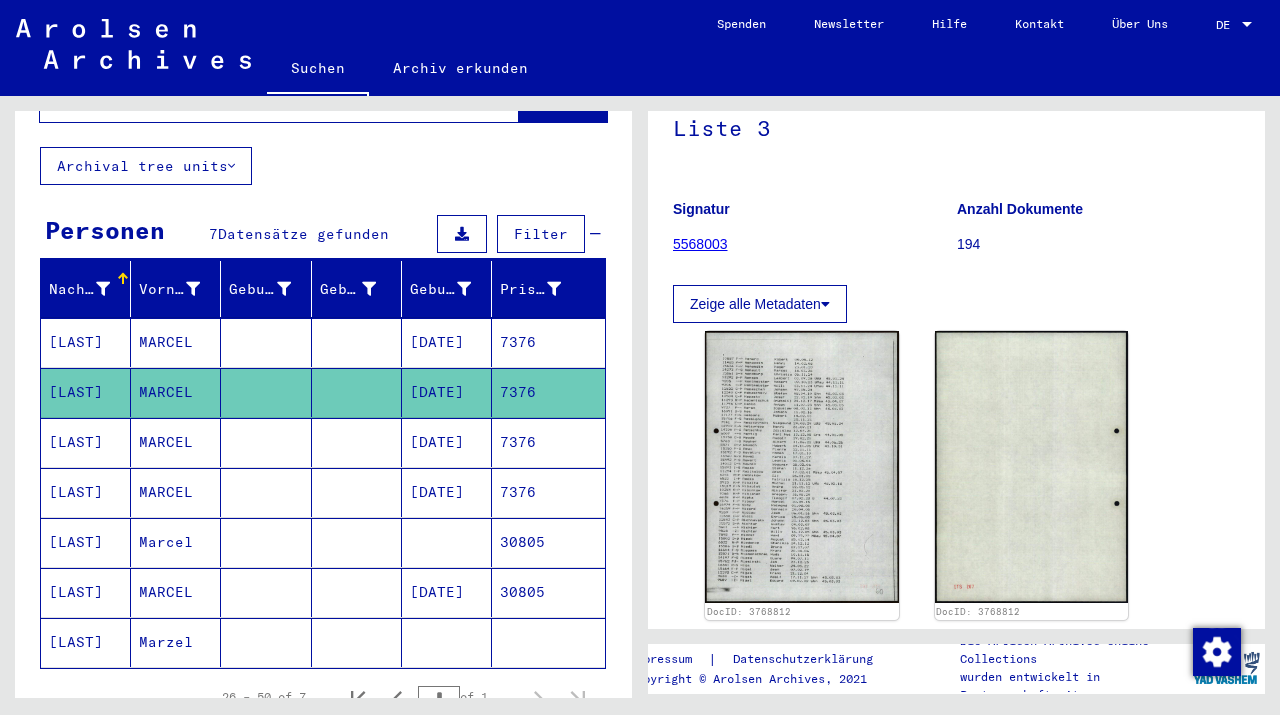 scroll, scrollTop: 0, scrollLeft: 0, axis: both 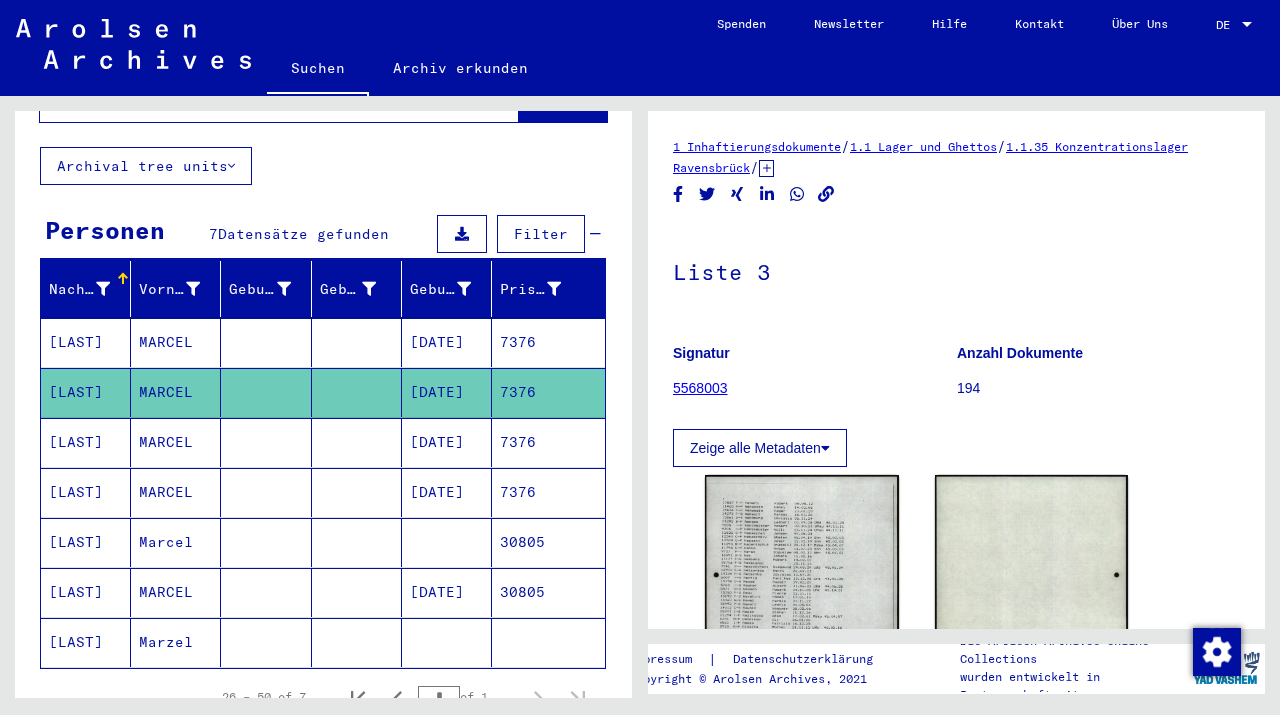 click on "[LAST]" at bounding box center (86, 492) 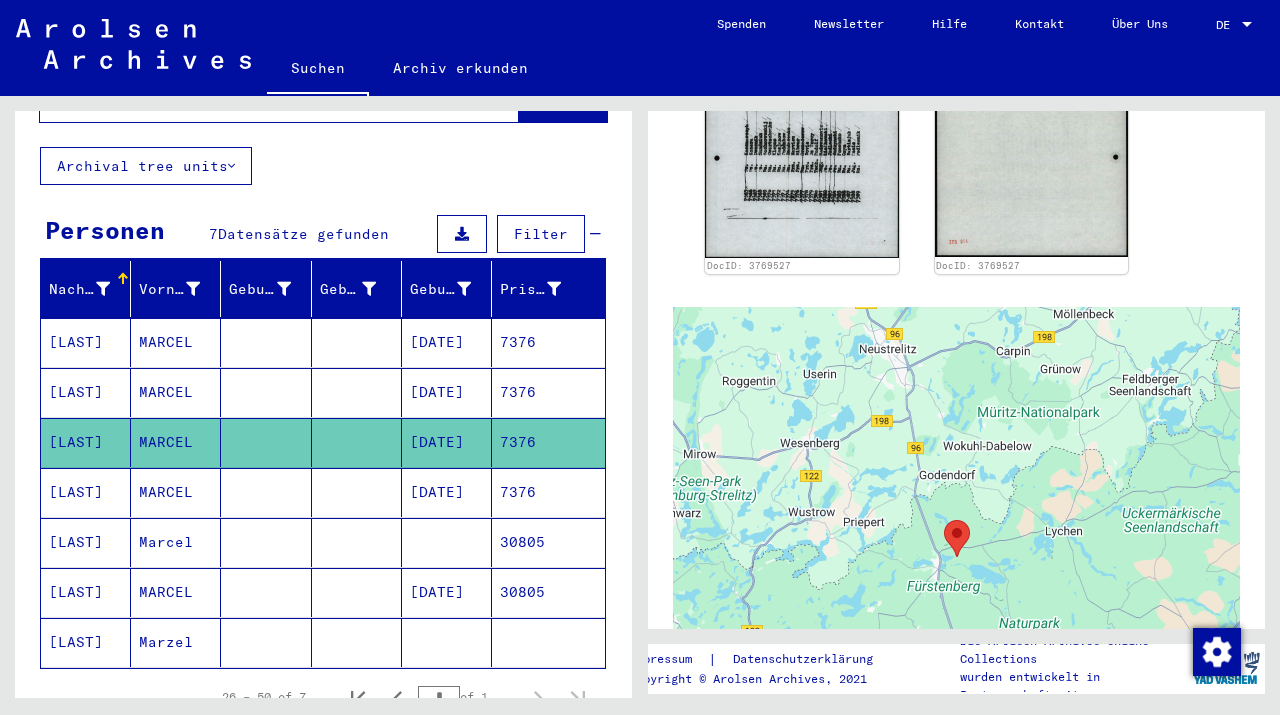 scroll, scrollTop: 1008, scrollLeft: 0, axis: vertical 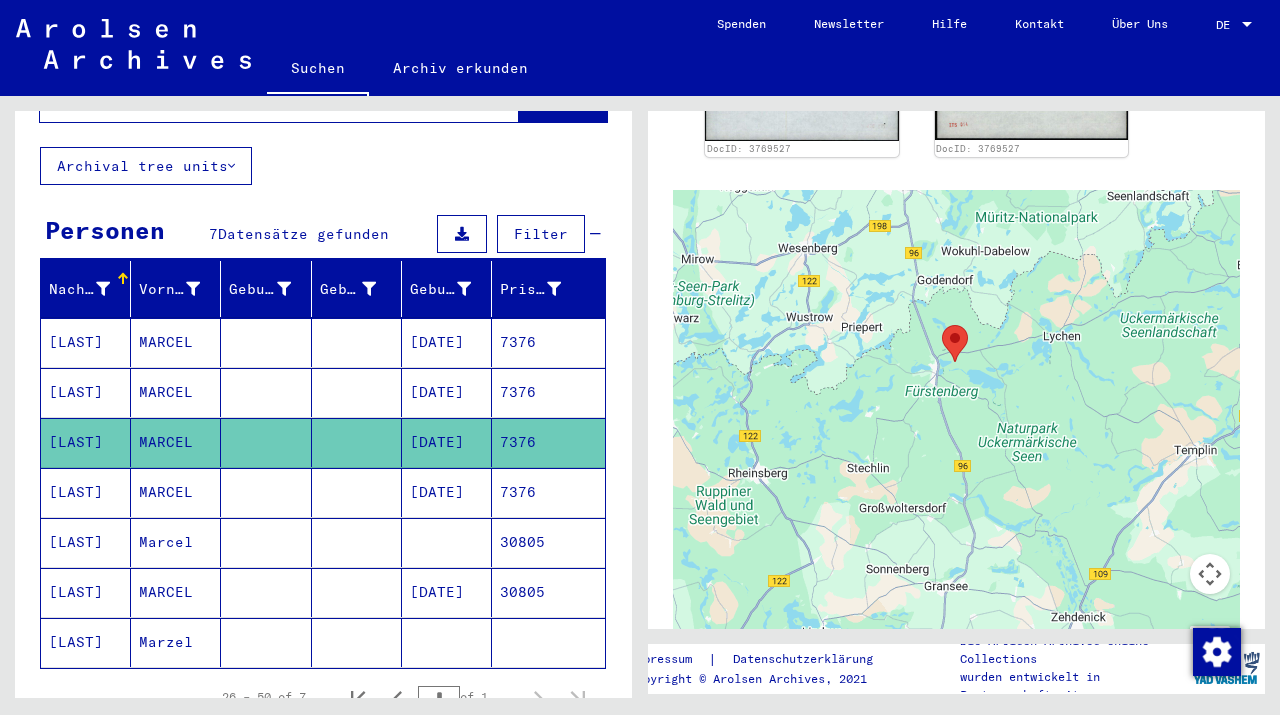 click on "[LAST]" at bounding box center [86, 542] 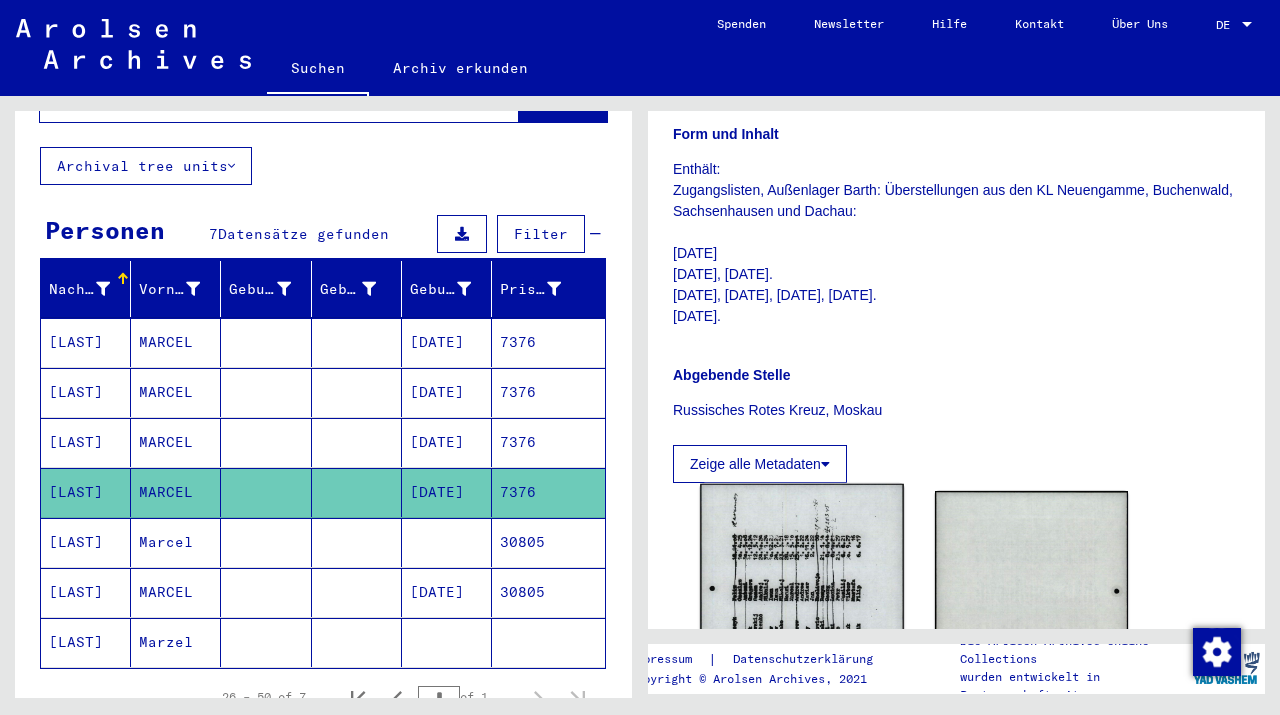 scroll, scrollTop: 486, scrollLeft: 0, axis: vertical 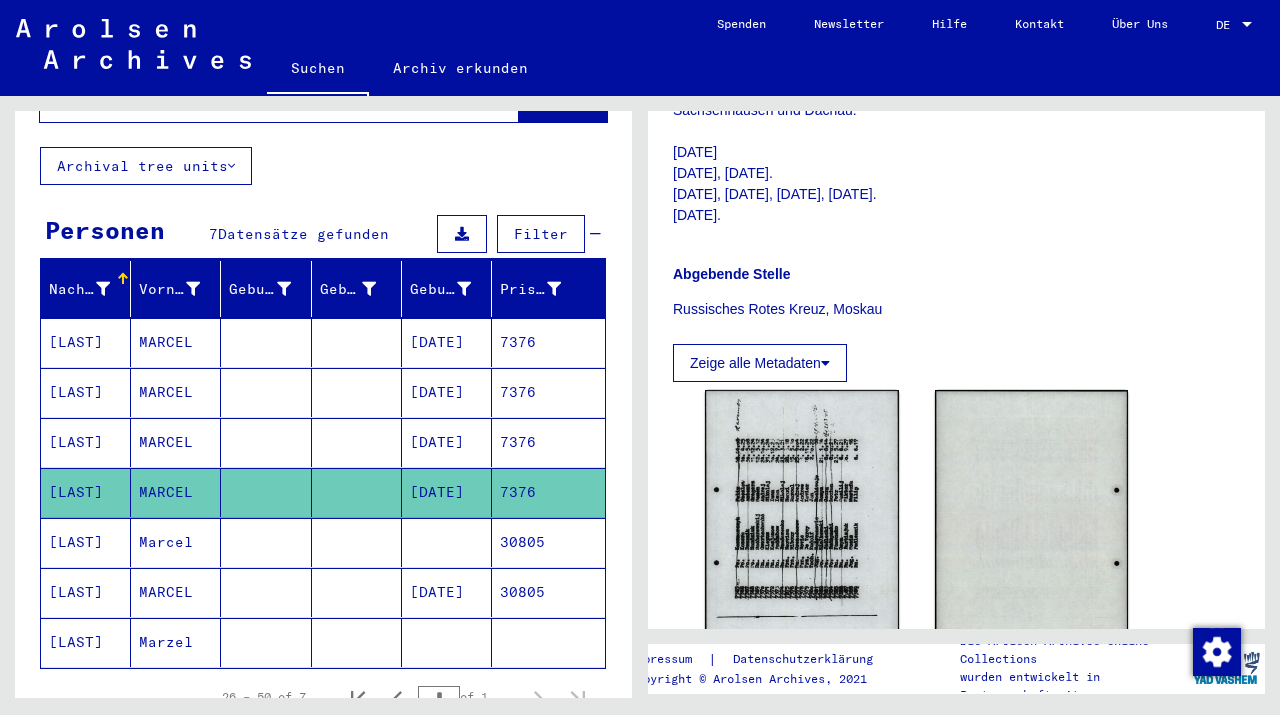 click on "[LAST]" at bounding box center [86, 592] 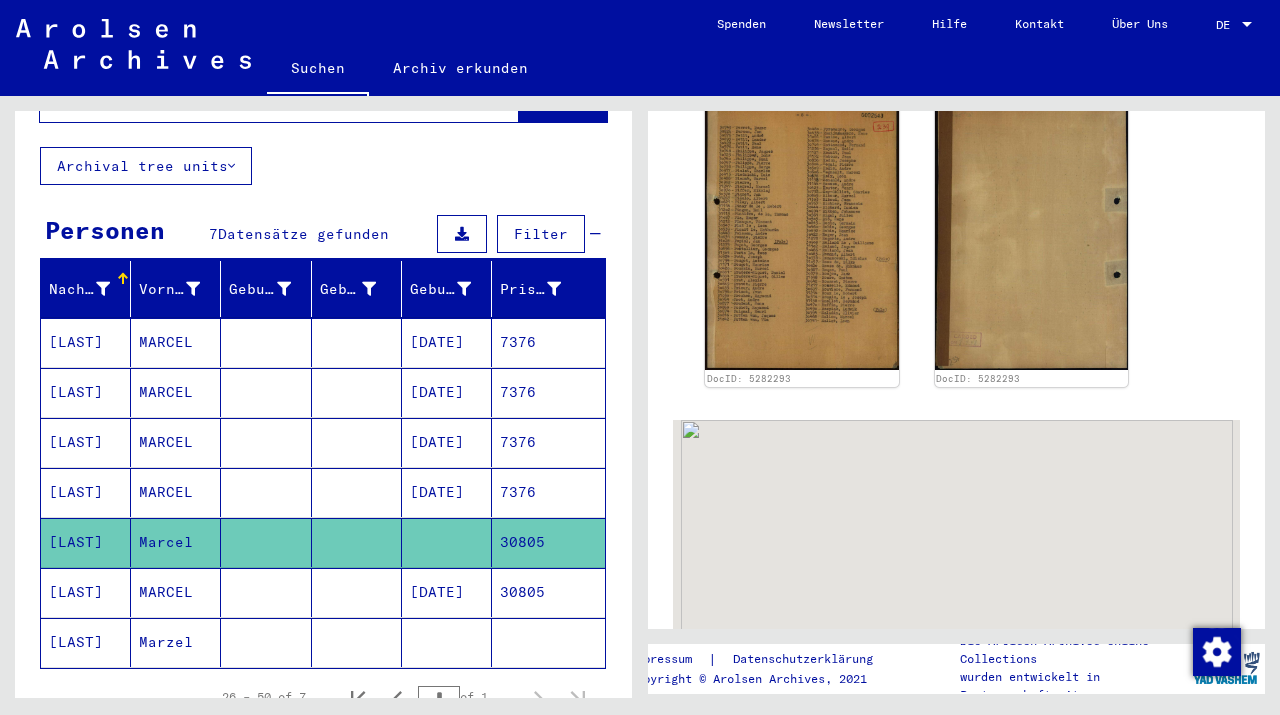 scroll, scrollTop: 576, scrollLeft: 0, axis: vertical 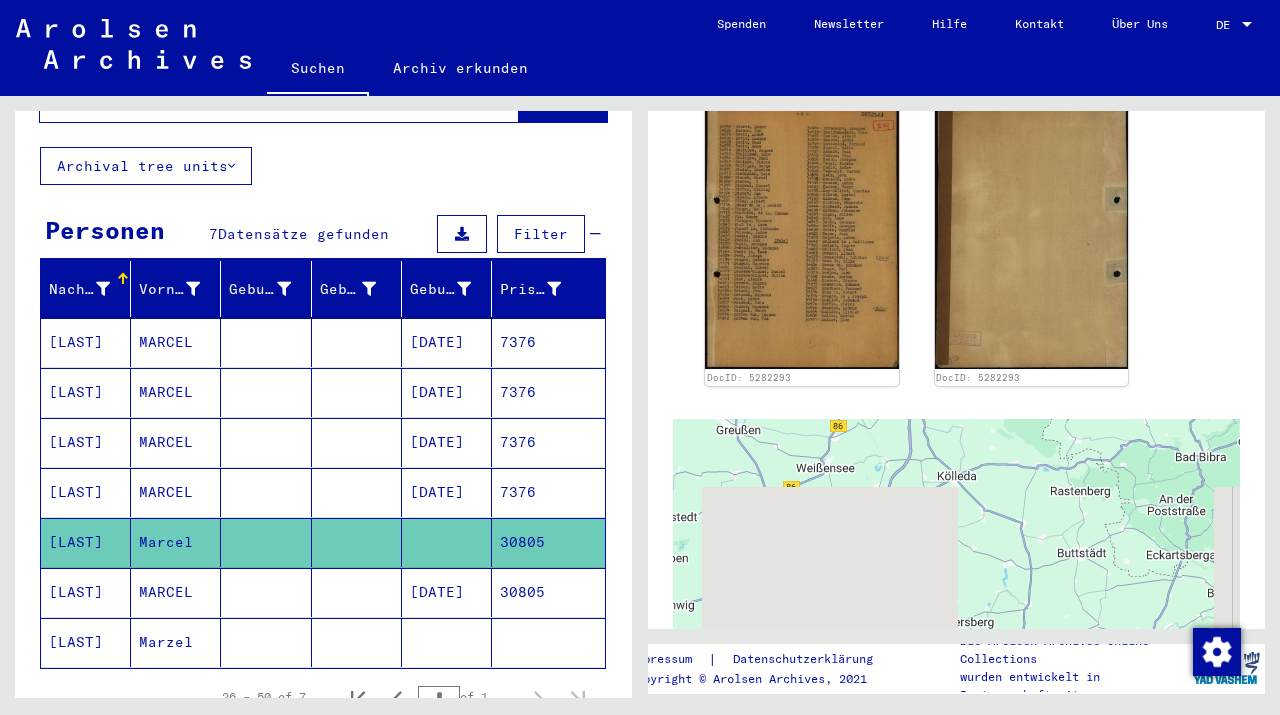 click on "[LAST]" at bounding box center (86, 642) 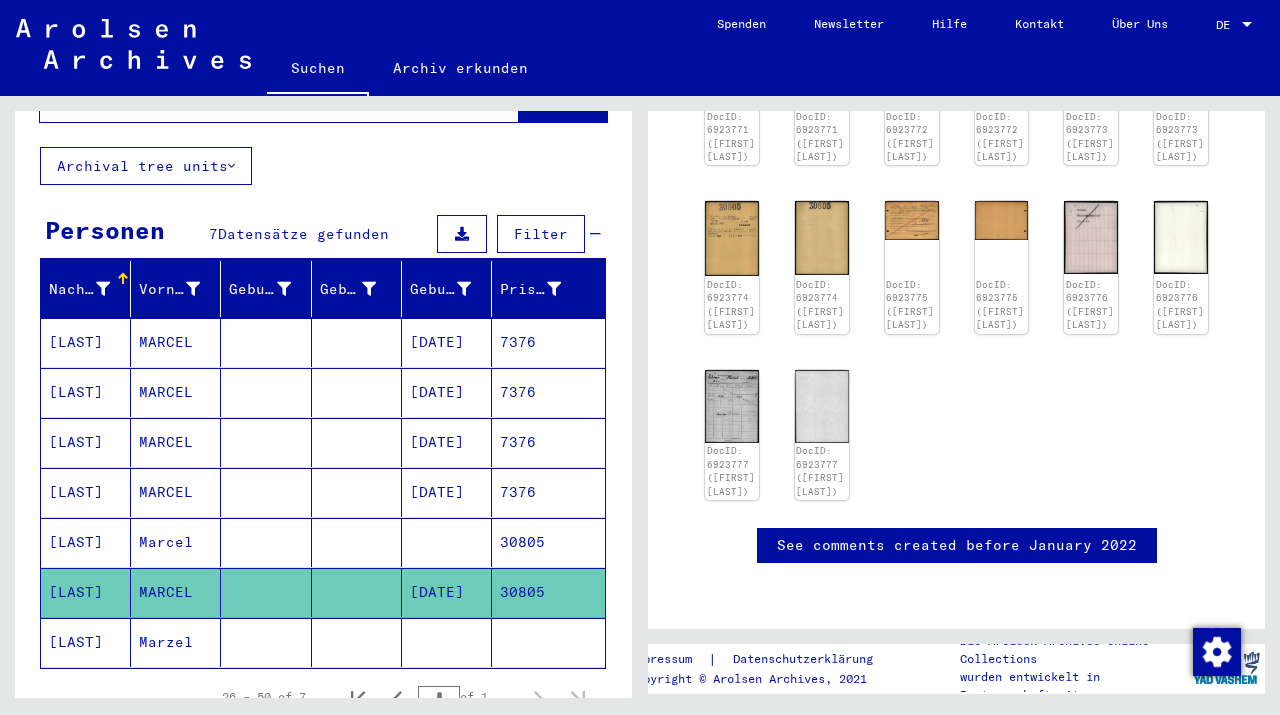 click 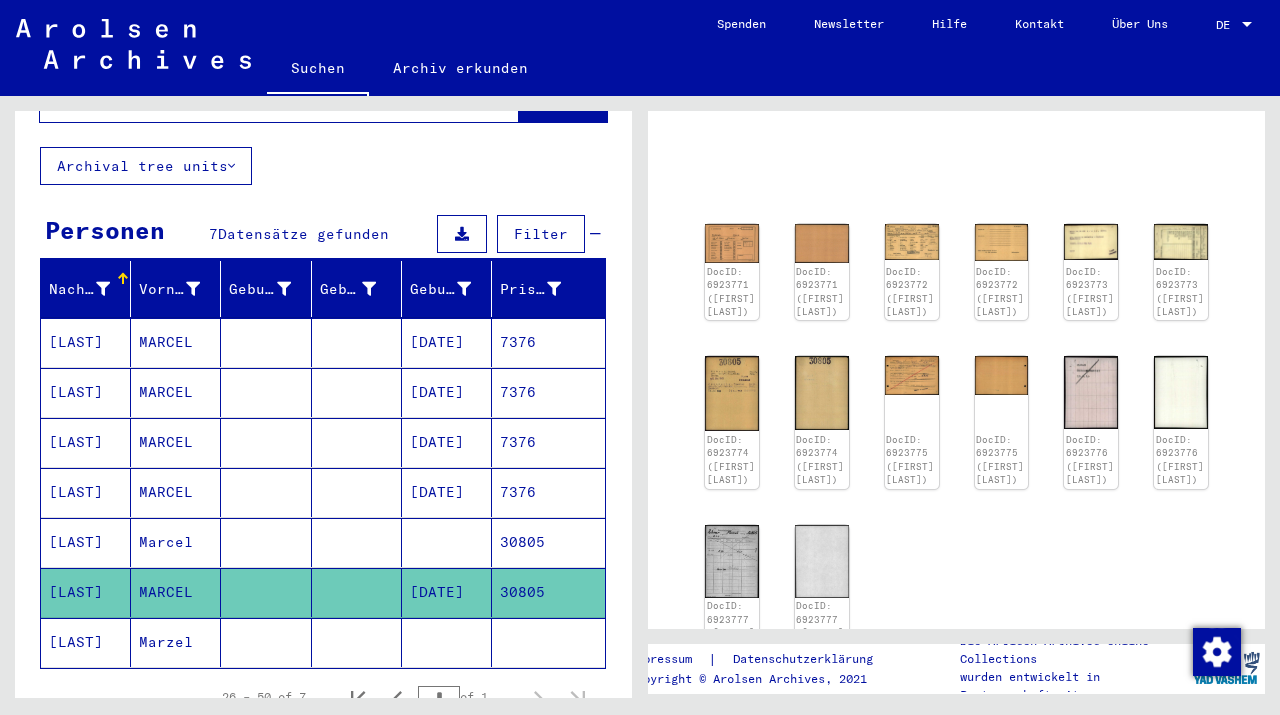 scroll, scrollTop: 126, scrollLeft: 0, axis: vertical 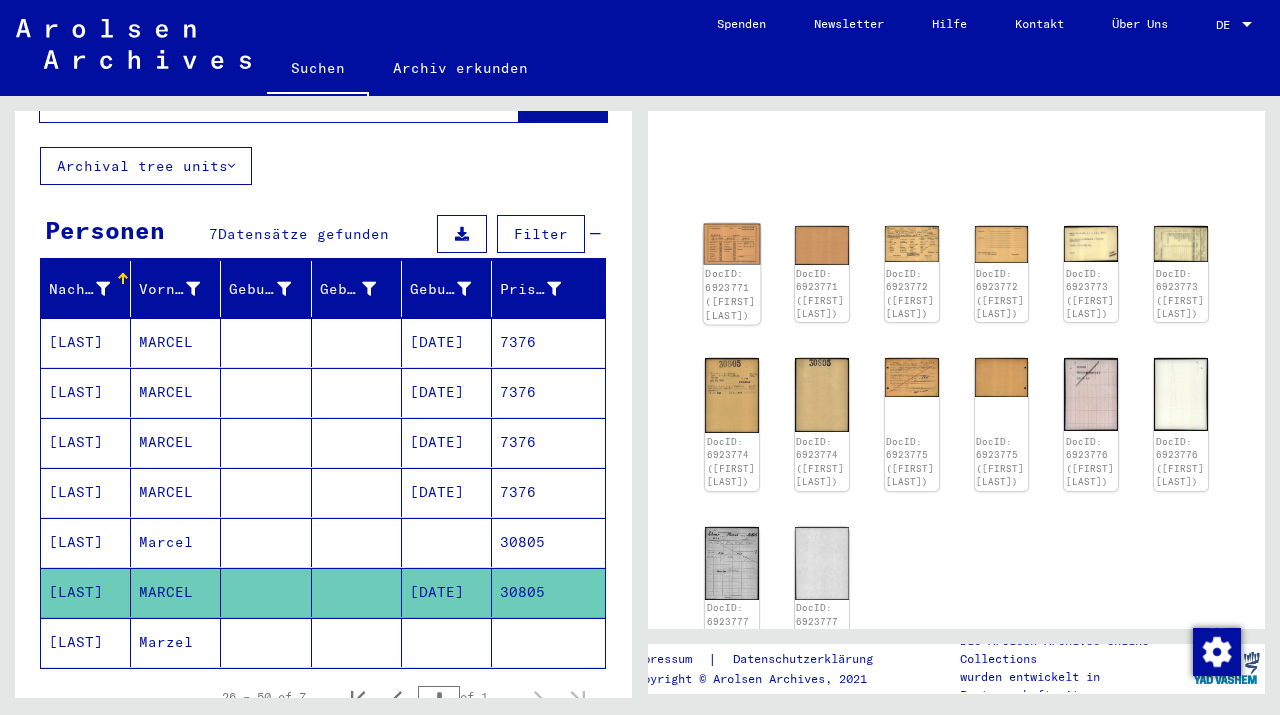 click 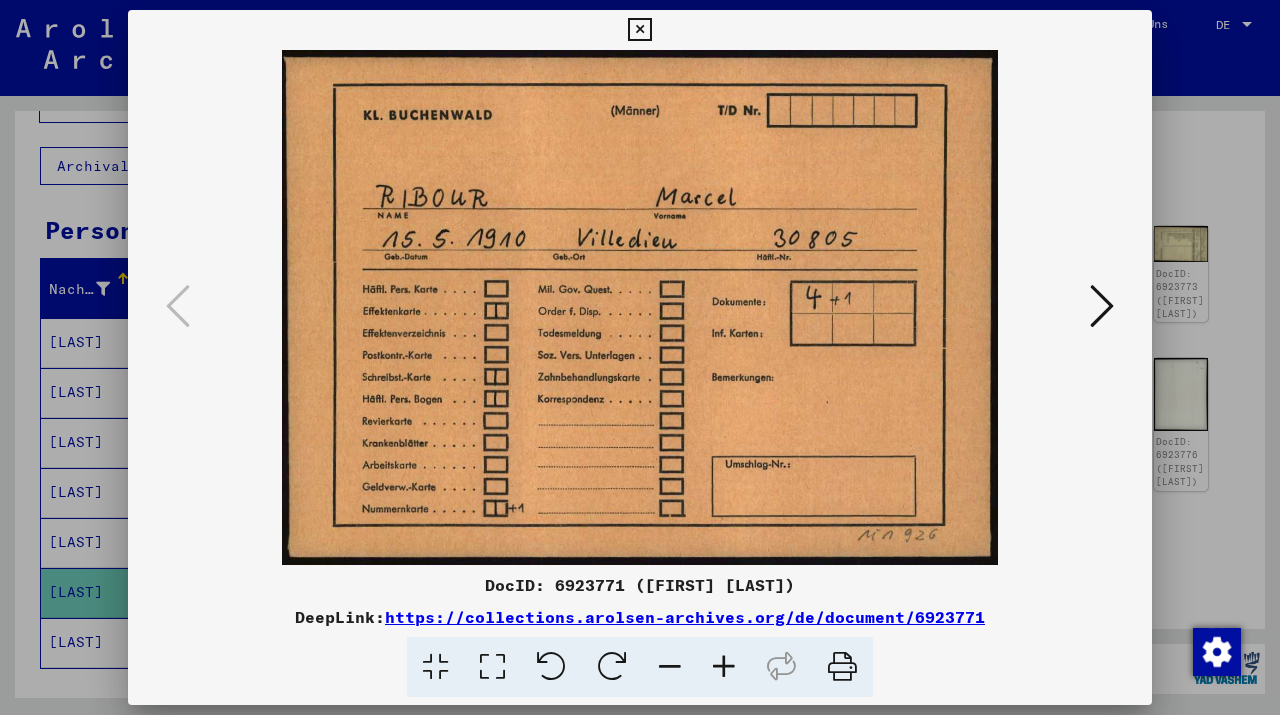 click at bounding box center [1102, 306] 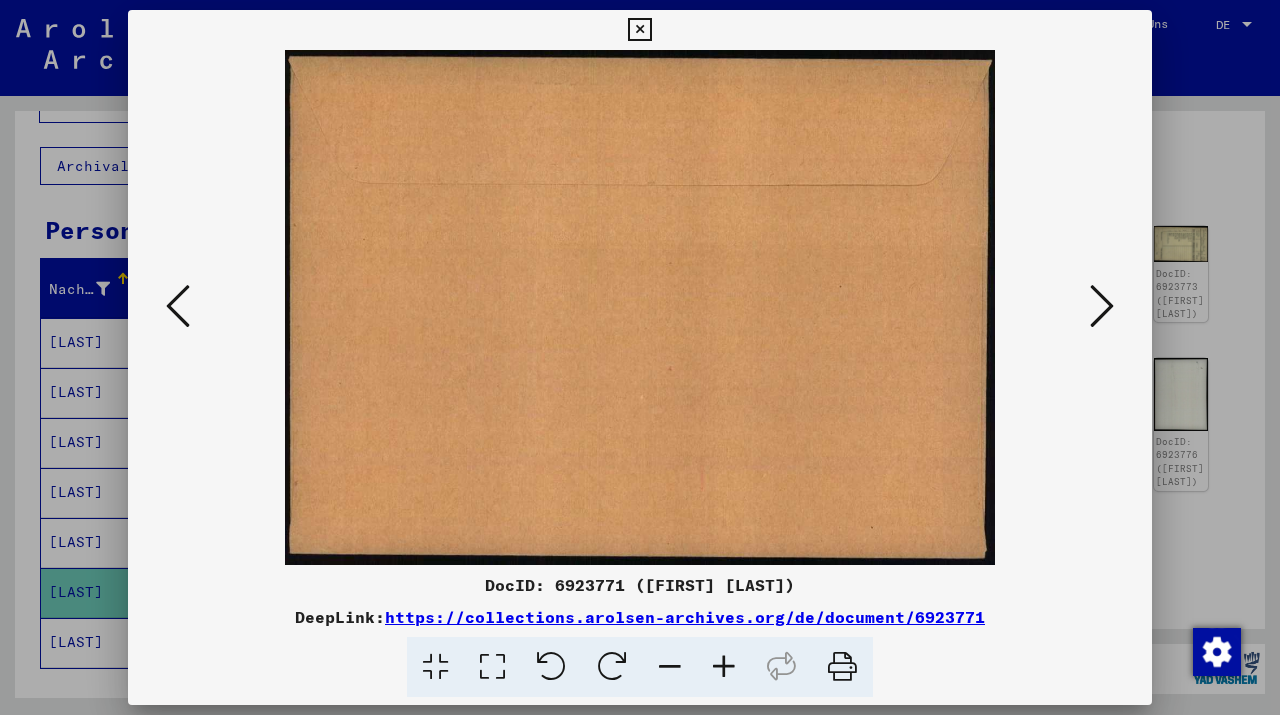 click at bounding box center [1102, 306] 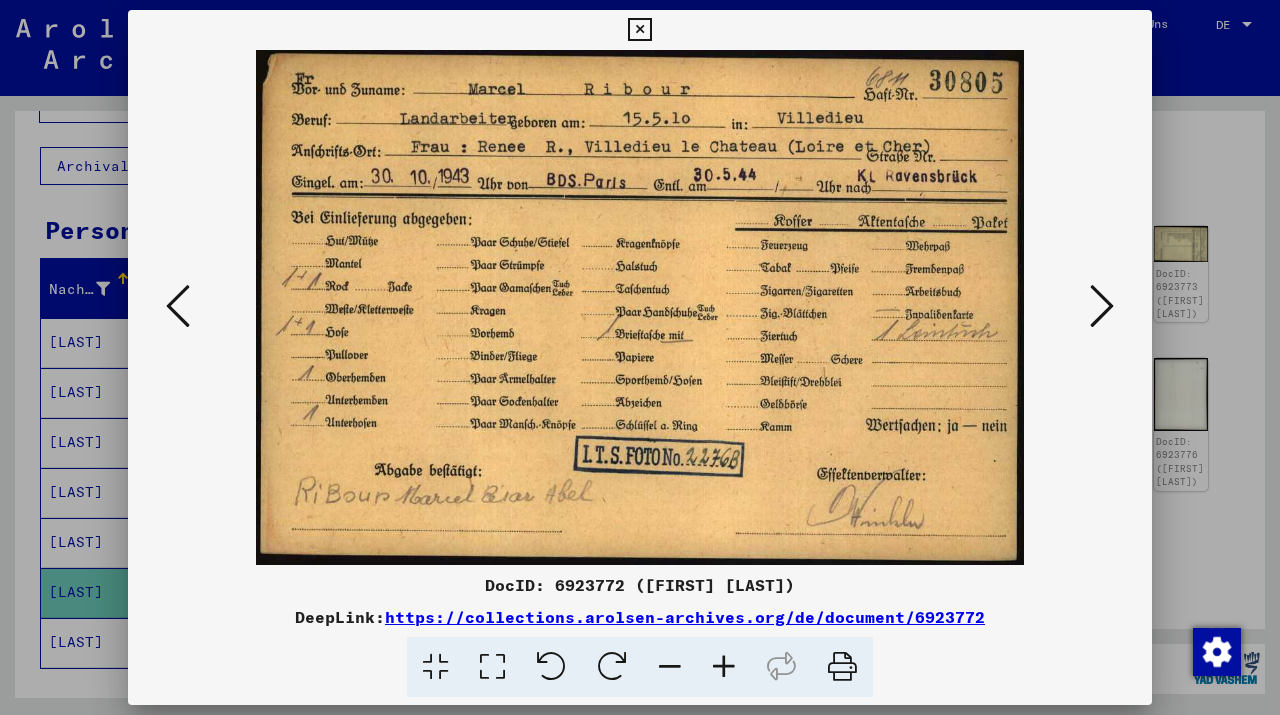 click at bounding box center [1102, 306] 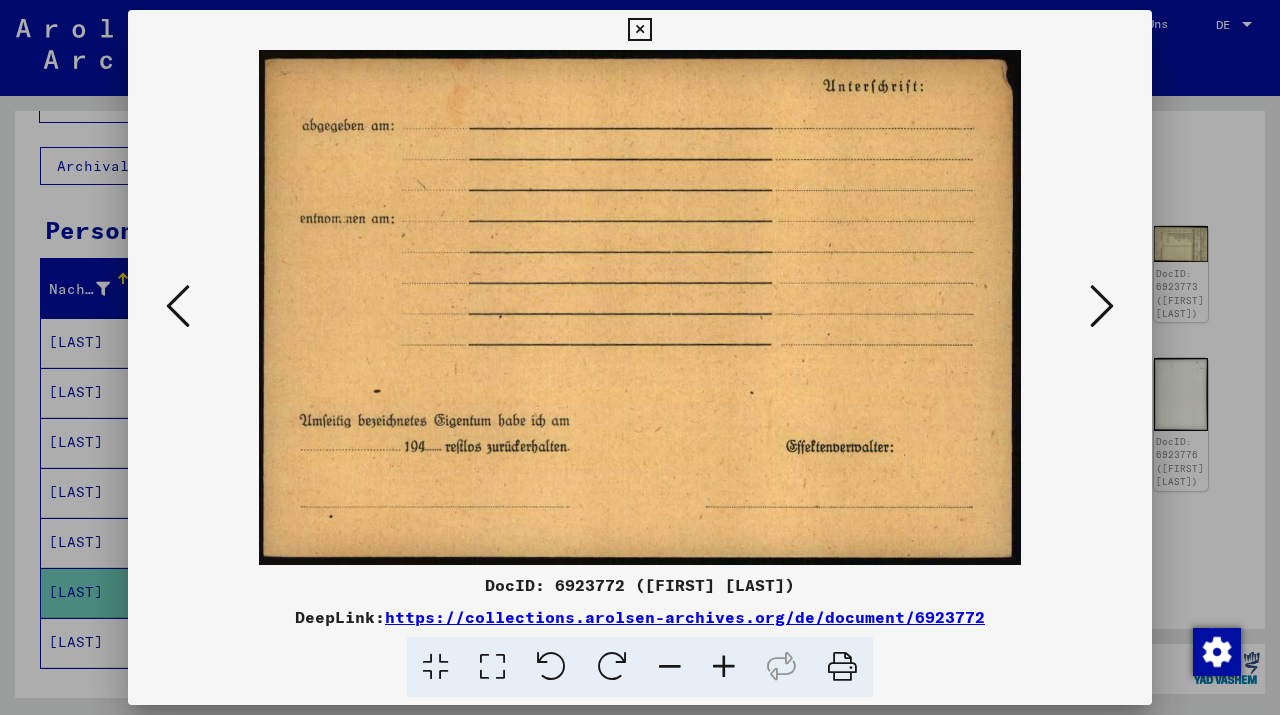click at bounding box center [1102, 306] 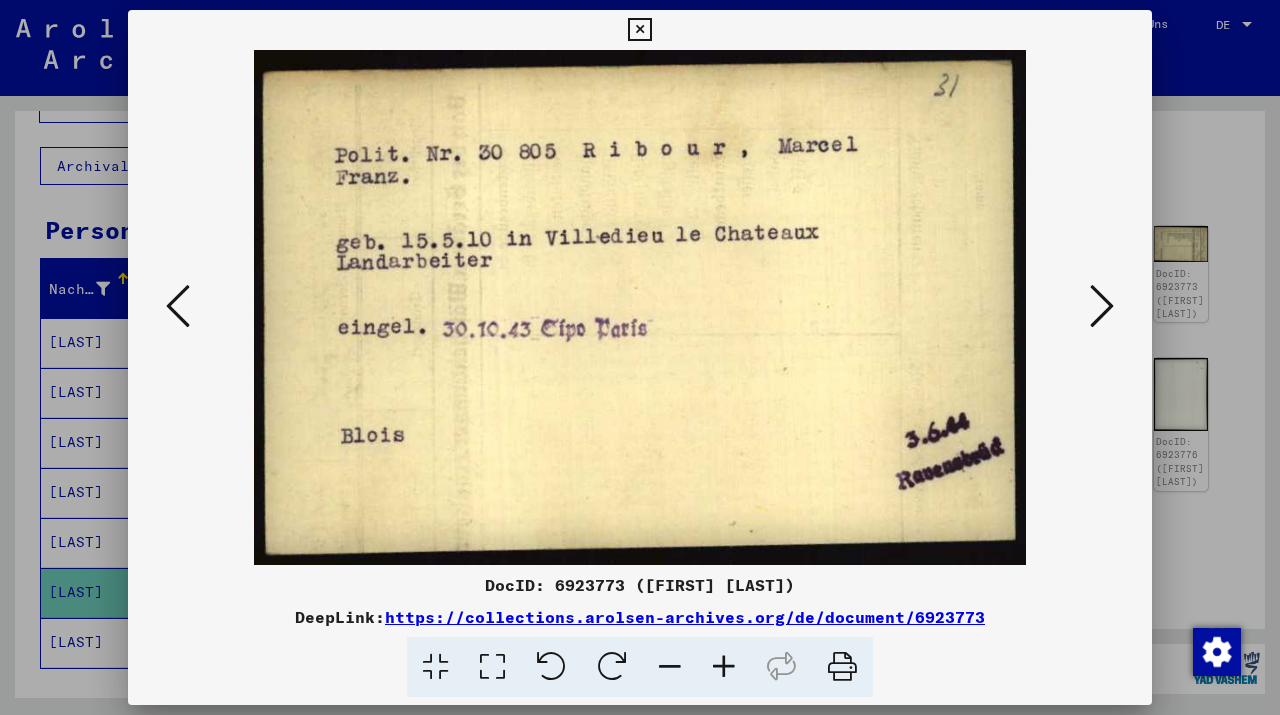 click at bounding box center (1102, 306) 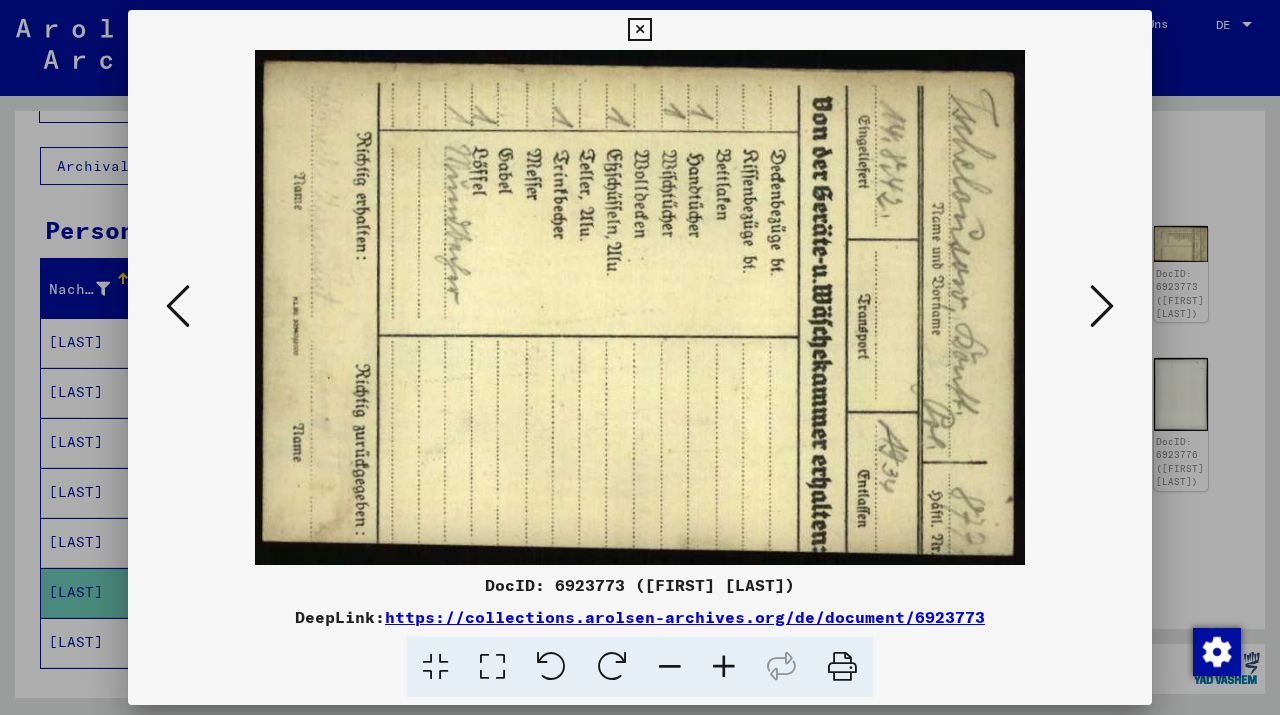 click at bounding box center (1102, 306) 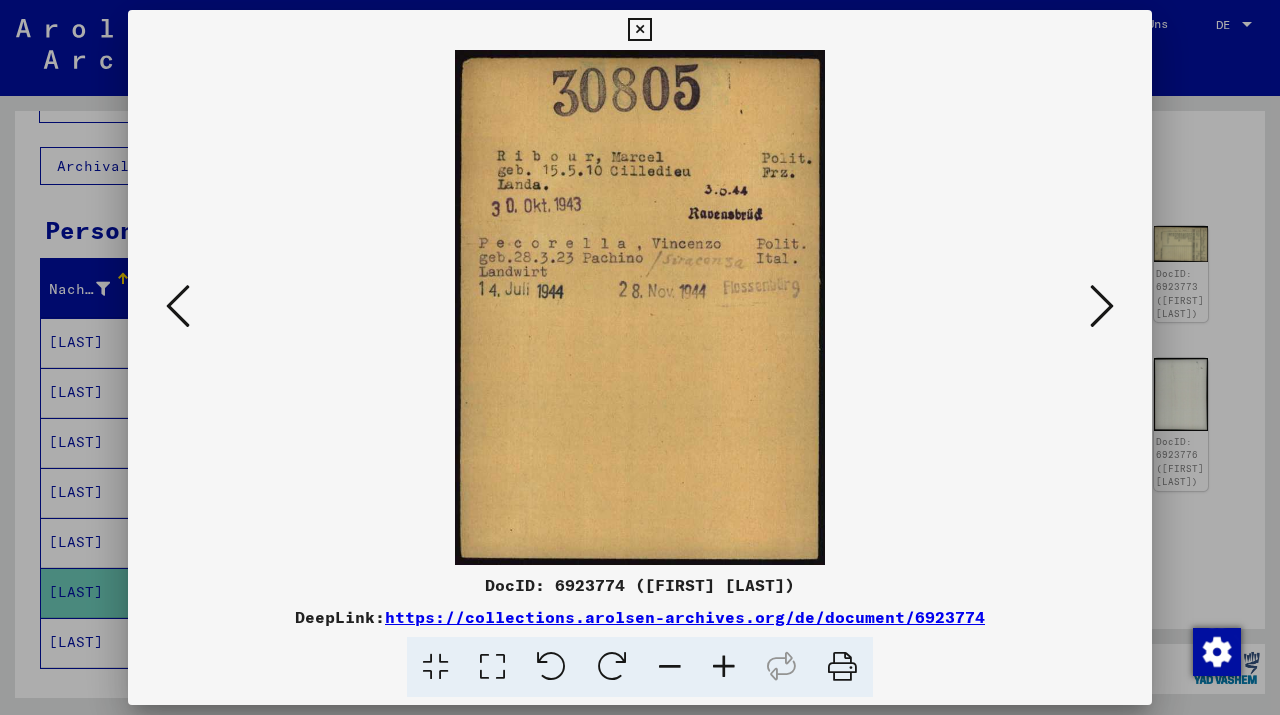 click at bounding box center [1102, 306] 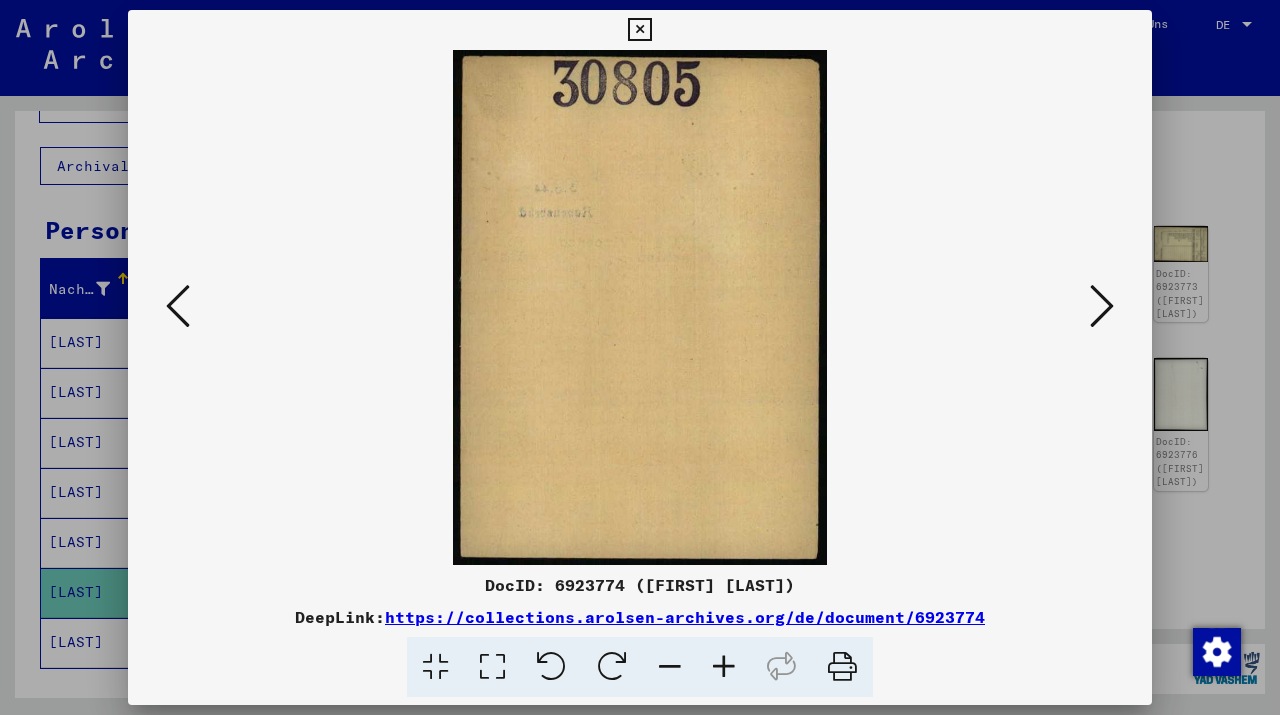 click at bounding box center (1102, 306) 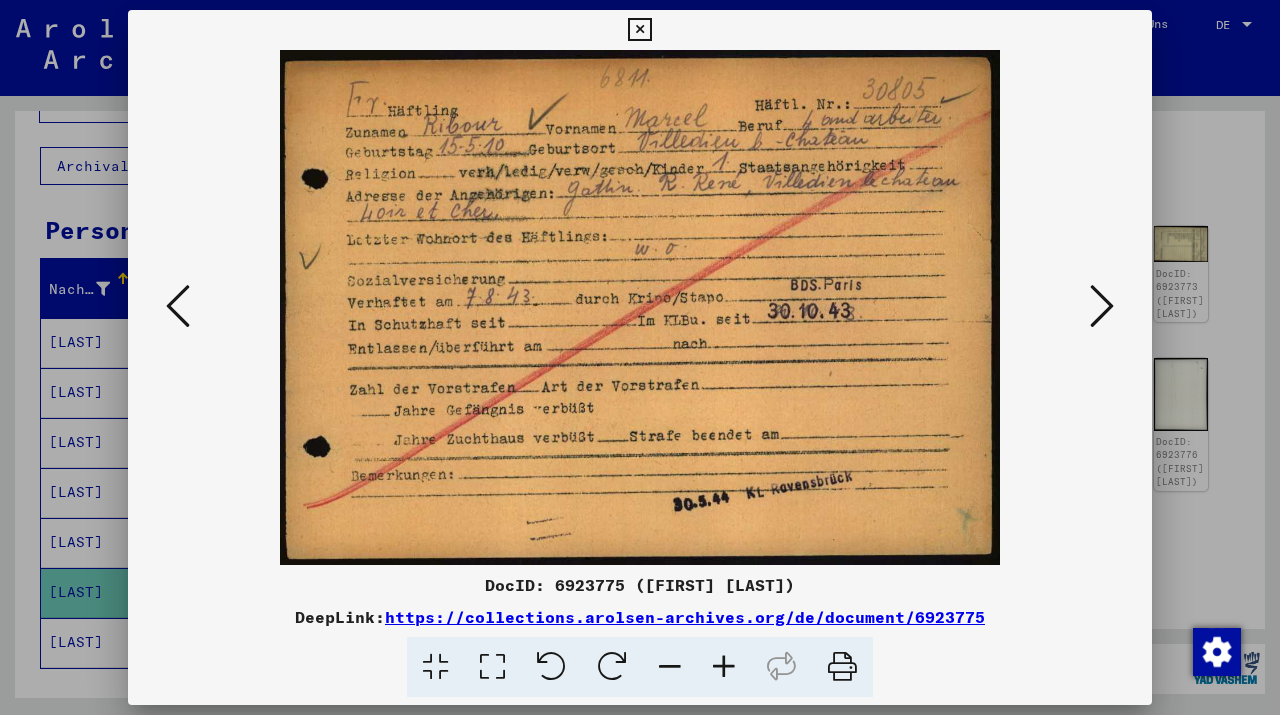 click at bounding box center (1102, 306) 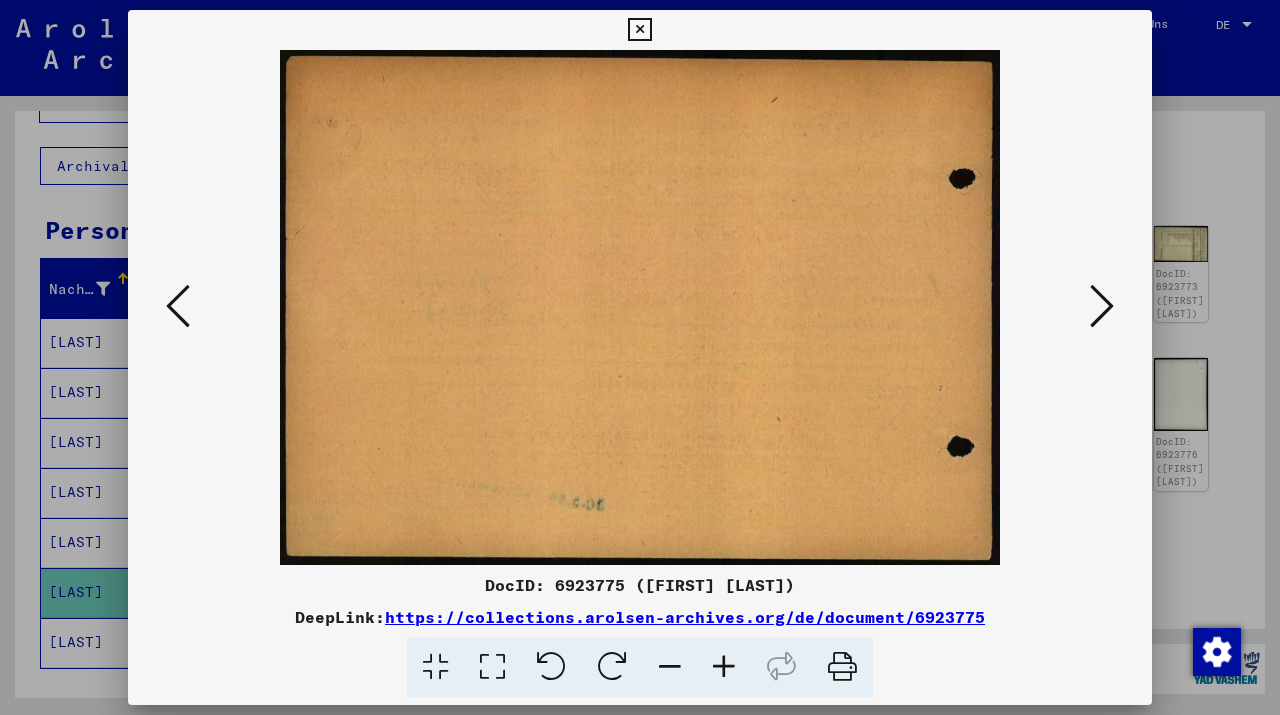 click at bounding box center [1102, 306] 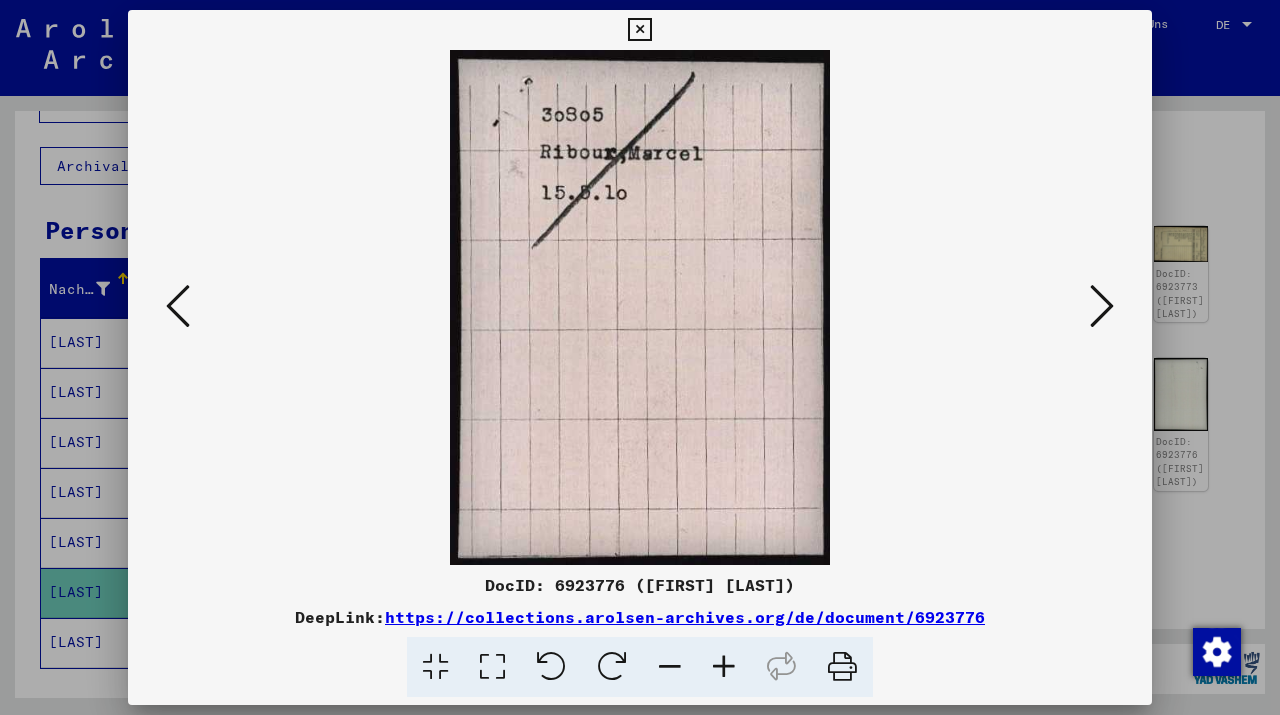 click at bounding box center [1102, 306] 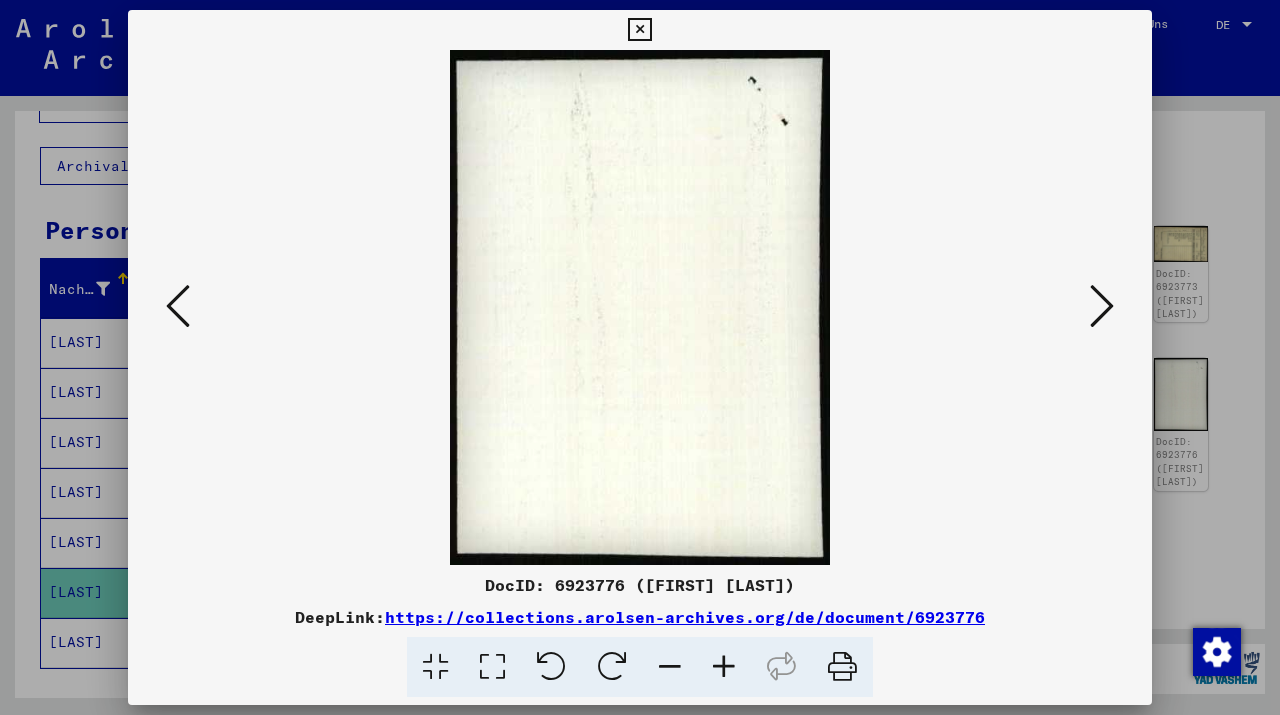 click at bounding box center (1102, 306) 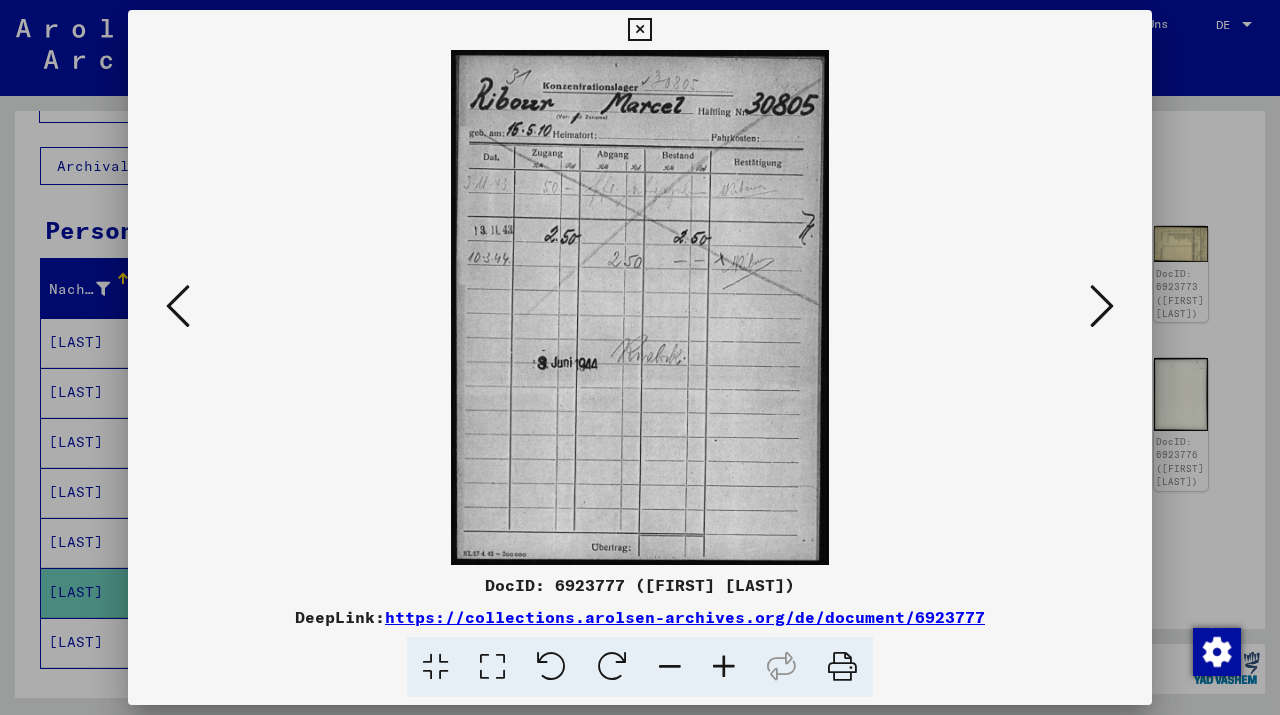 click at bounding box center [1102, 306] 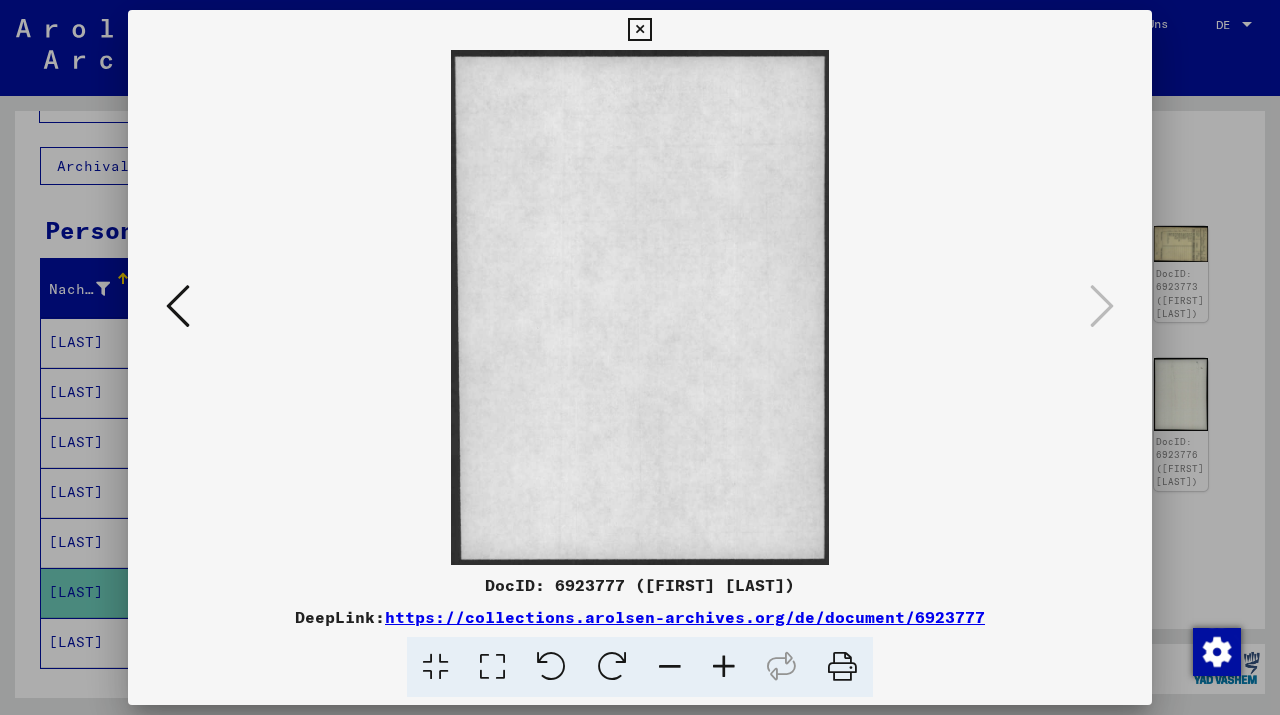 click at bounding box center (639, 30) 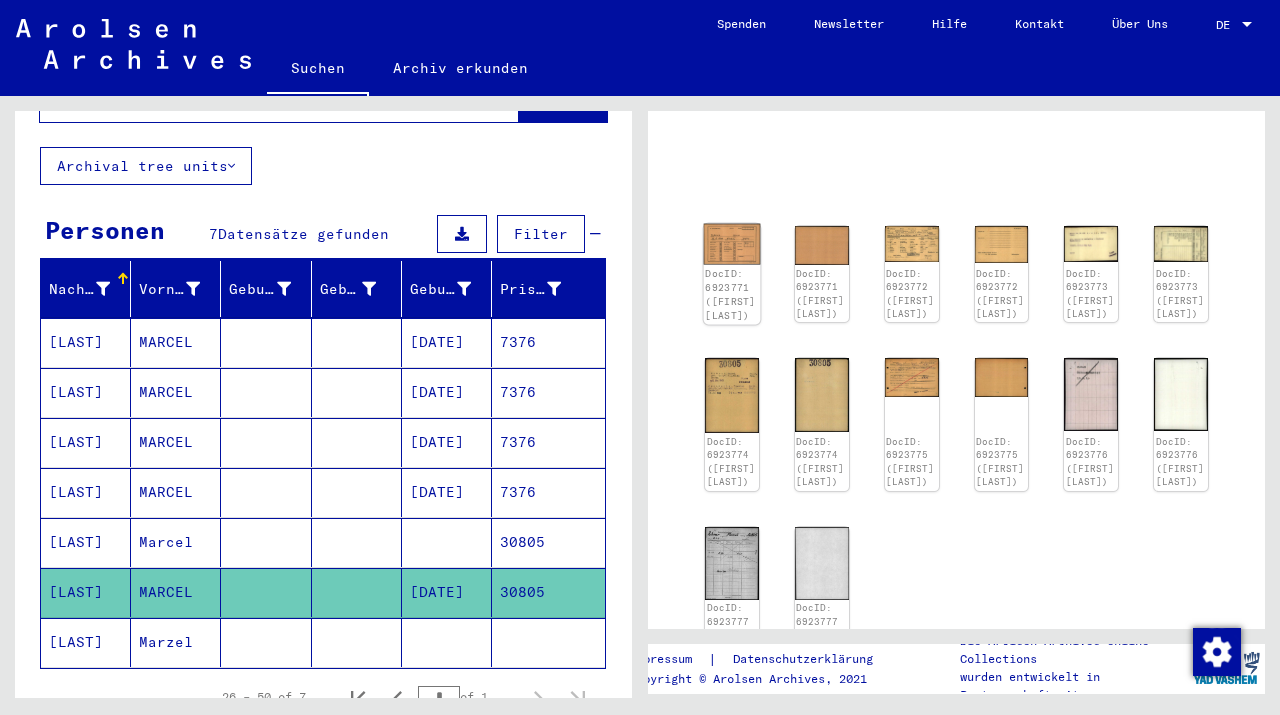 click on "DocID: 6923771 ([FIRST] [LAST])" 